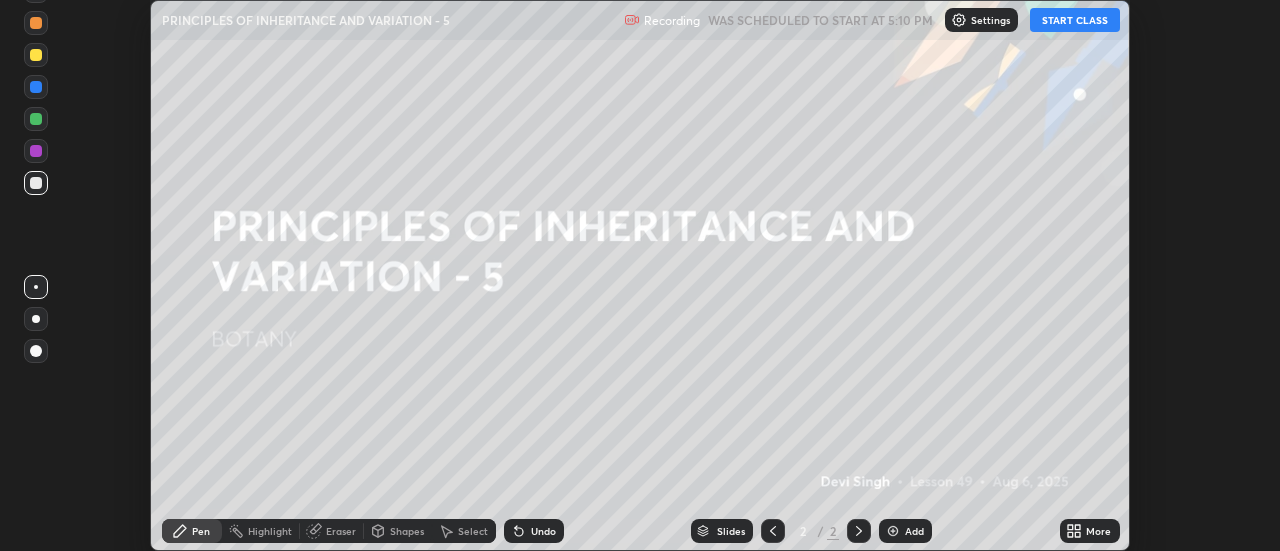 scroll, scrollTop: 0, scrollLeft: 0, axis: both 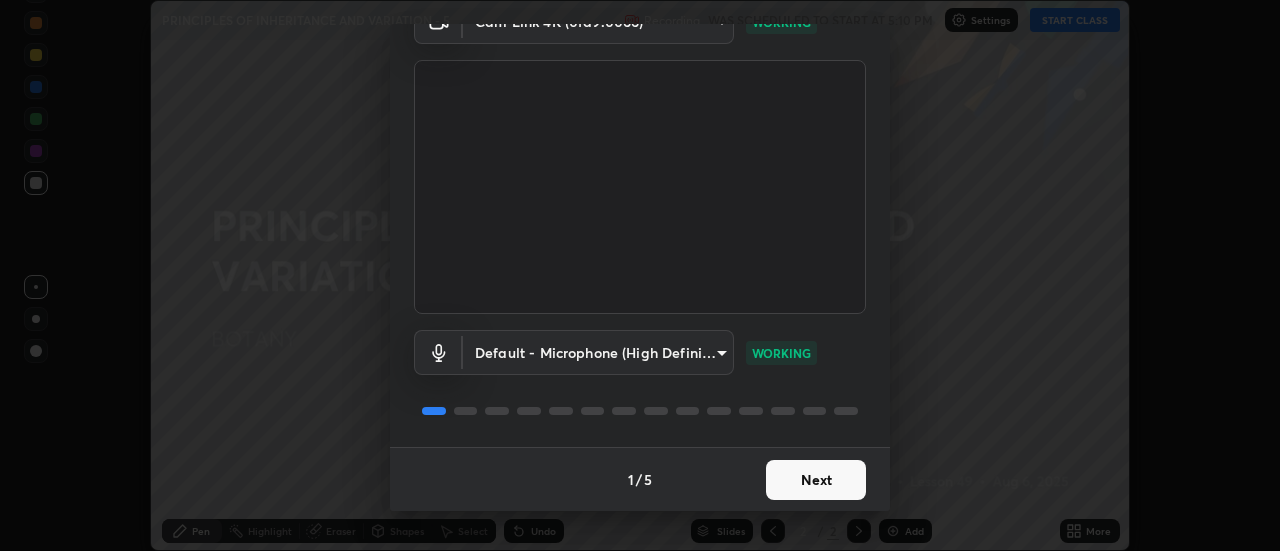 click on "Next" at bounding box center (816, 480) 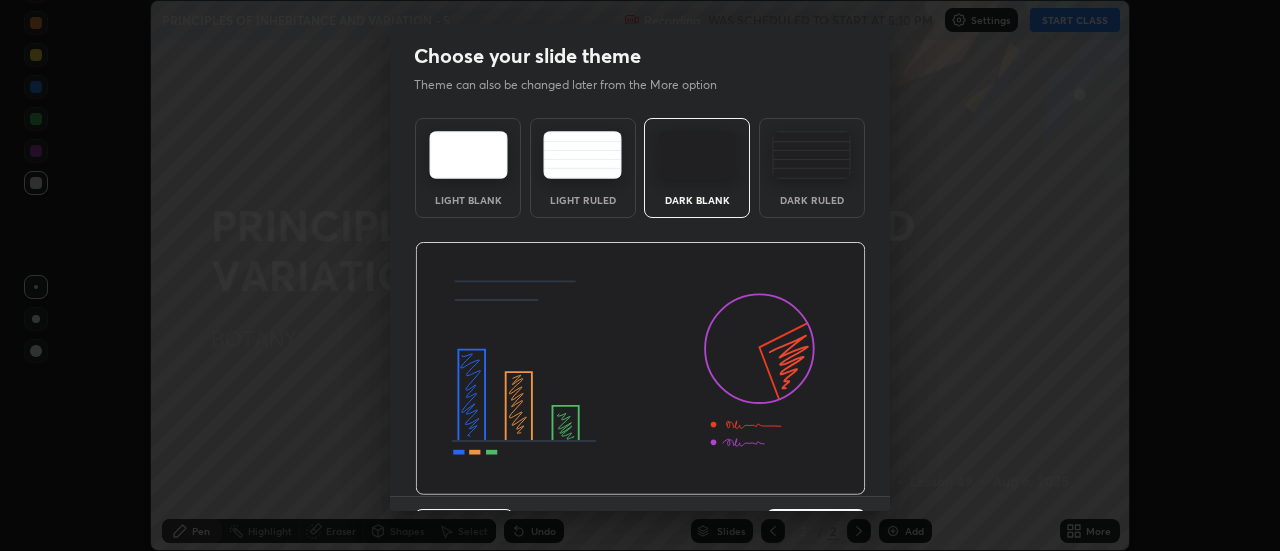 click at bounding box center (640, 369) 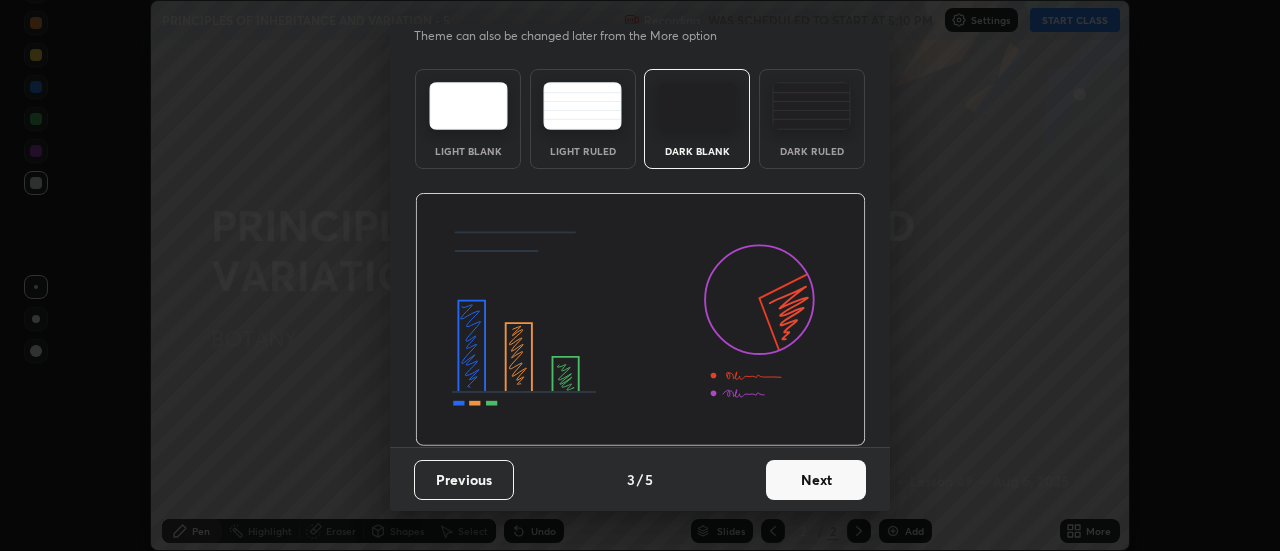 click on "Next" at bounding box center (816, 480) 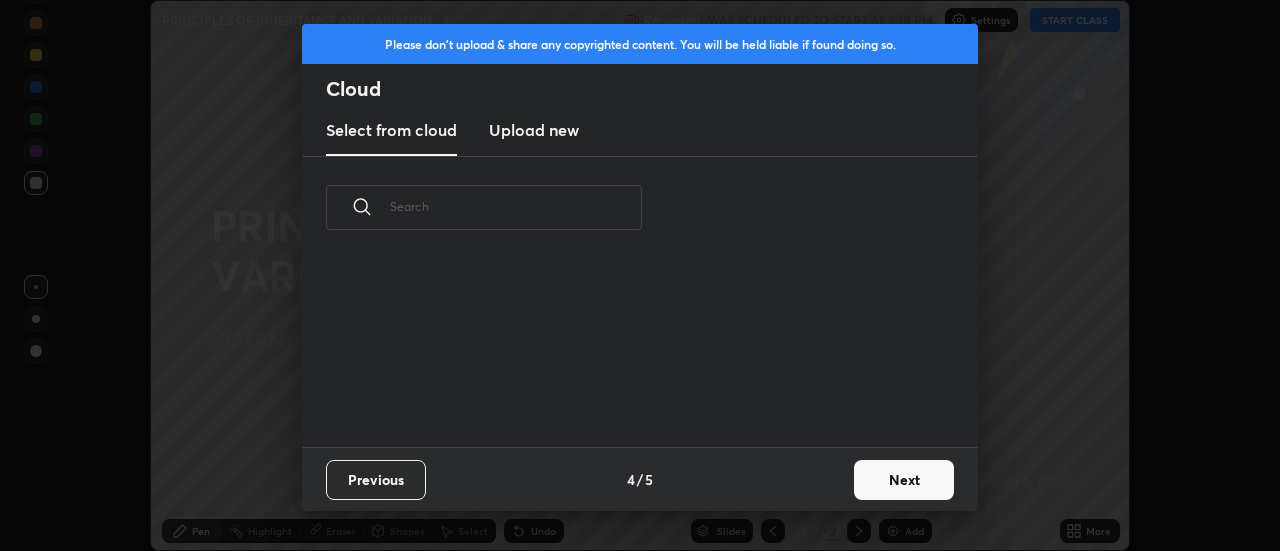 click on "Next" at bounding box center (904, 480) 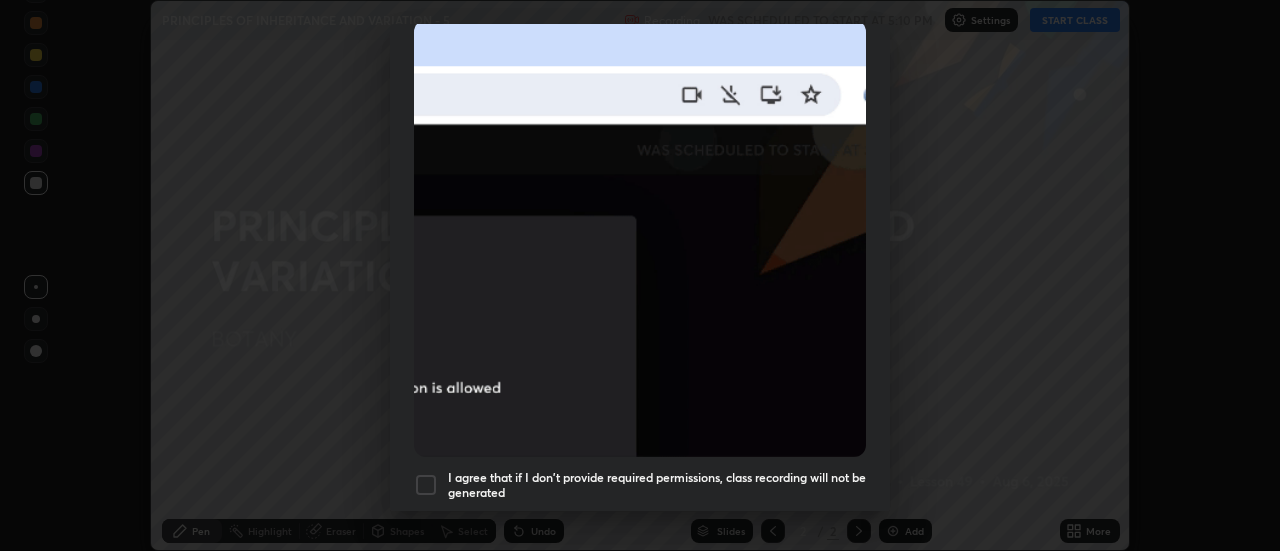 scroll, scrollTop: 494, scrollLeft: 0, axis: vertical 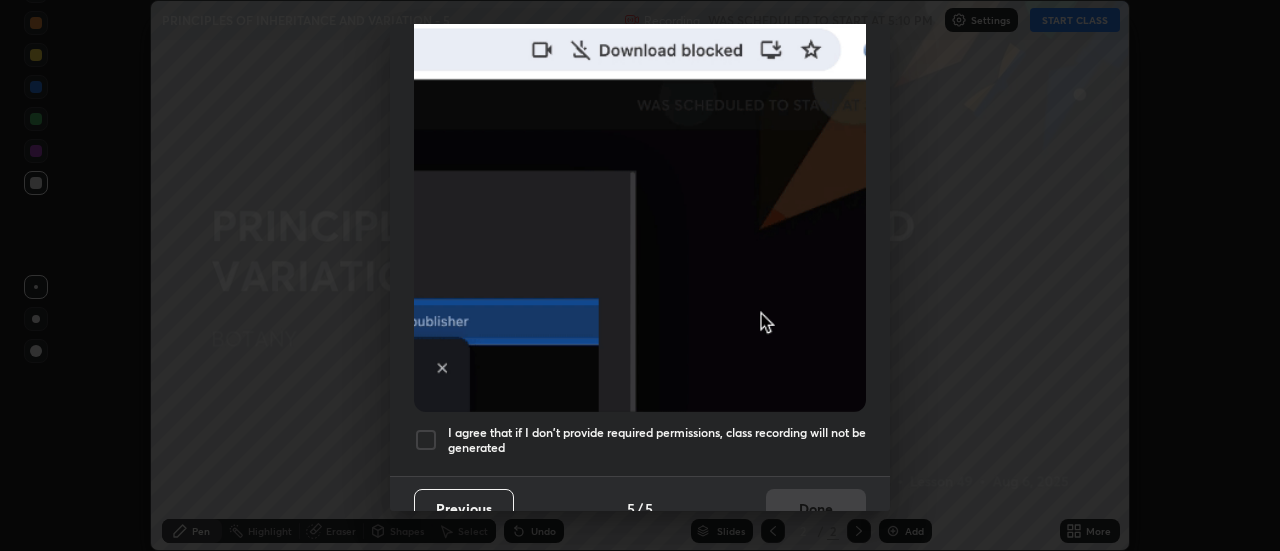 click at bounding box center (426, 440) 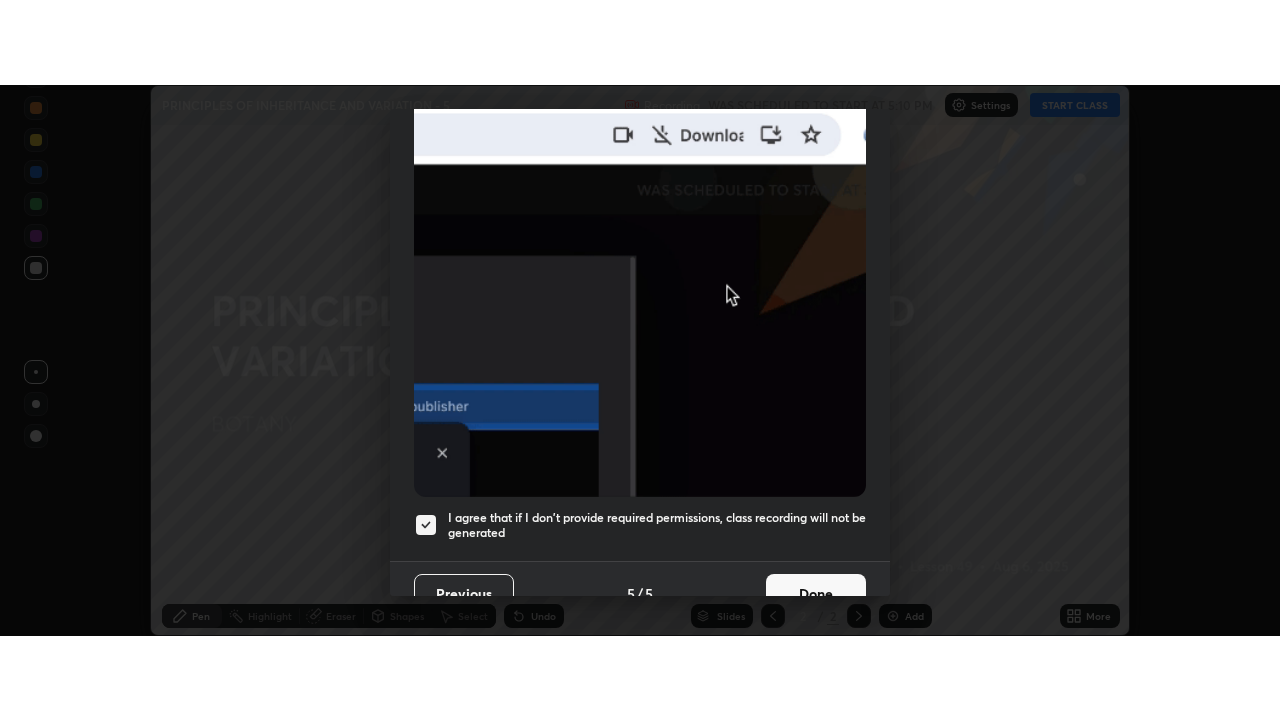scroll, scrollTop: 513, scrollLeft: 0, axis: vertical 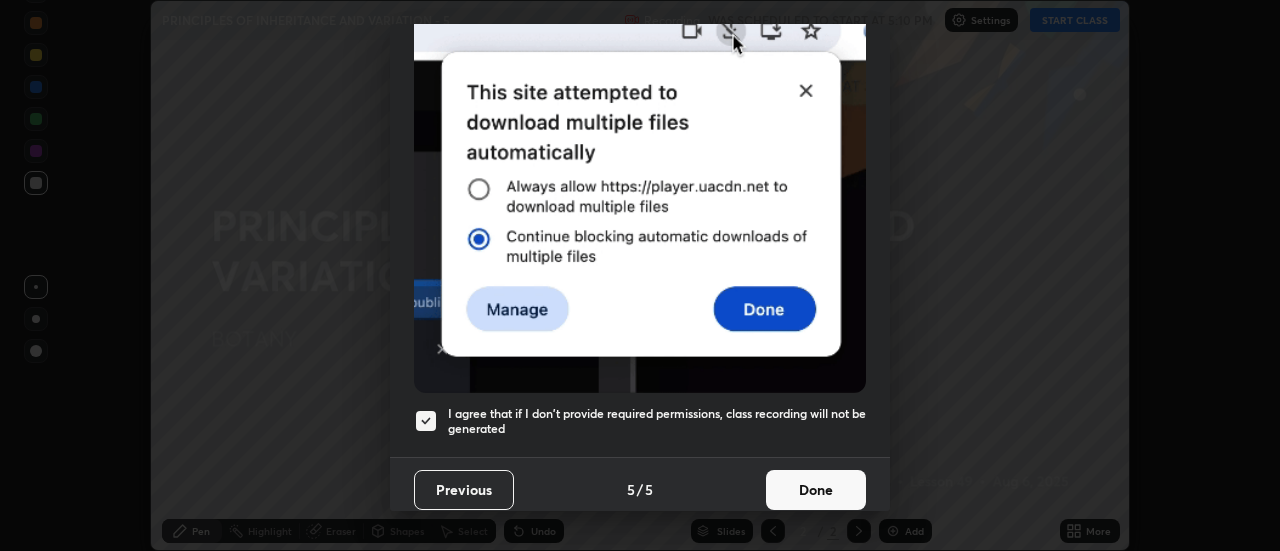 click on "Done" at bounding box center [816, 490] 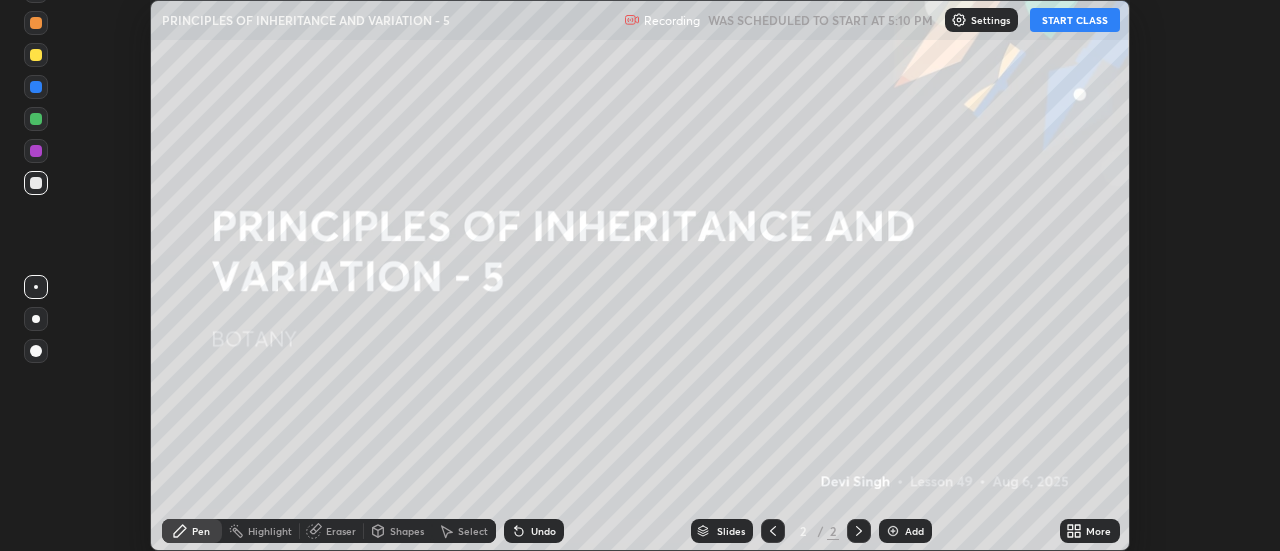 click on "START CLASS" at bounding box center (1075, 20) 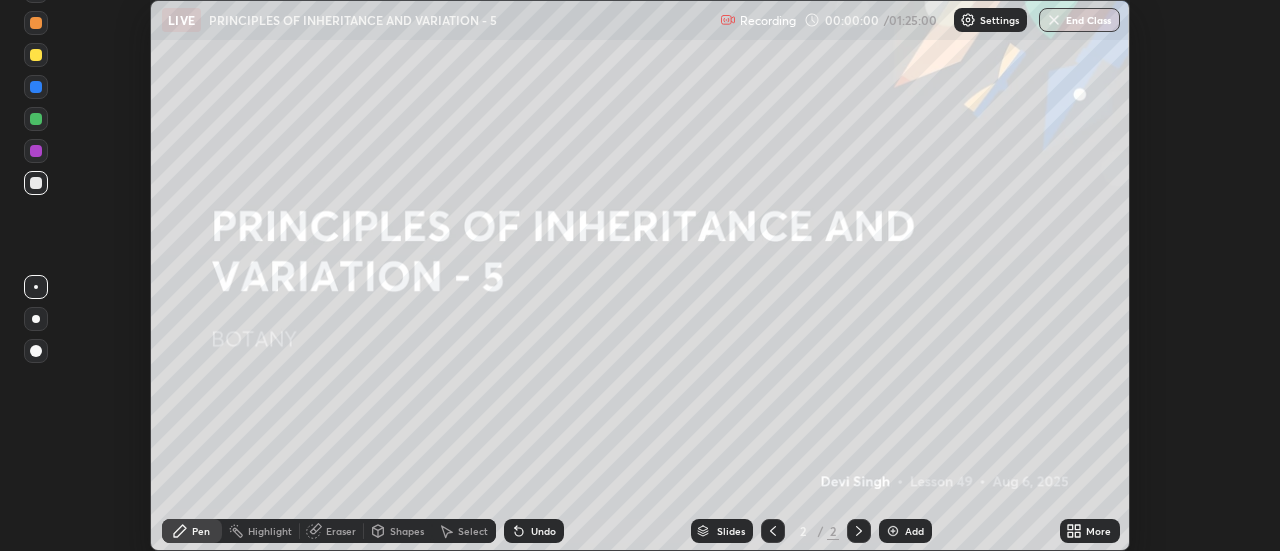 click on "More" at bounding box center [1098, 531] 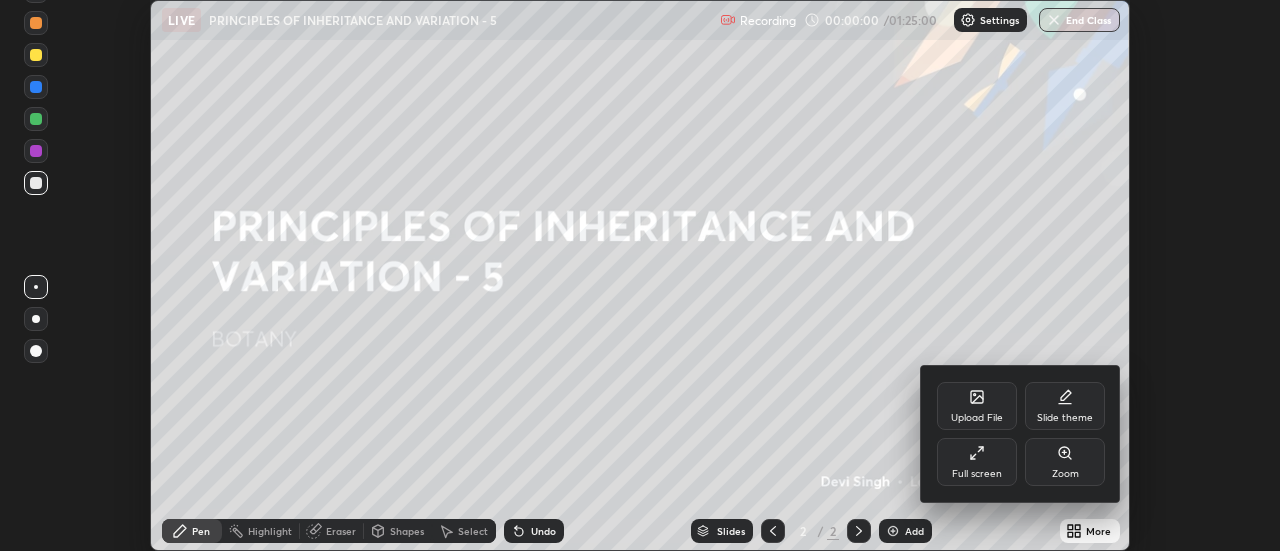 click on "Full screen" at bounding box center (977, 474) 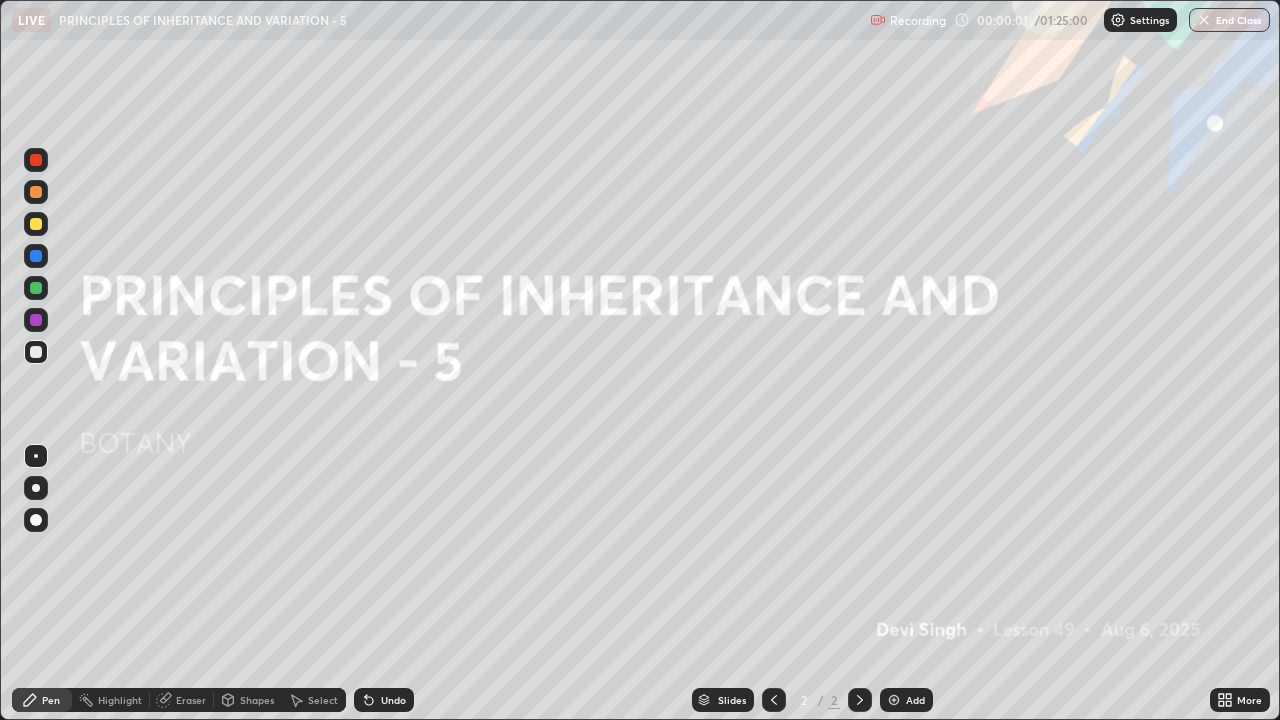 scroll, scrollTop: 99280, scrollLeft: 98720, axis: both 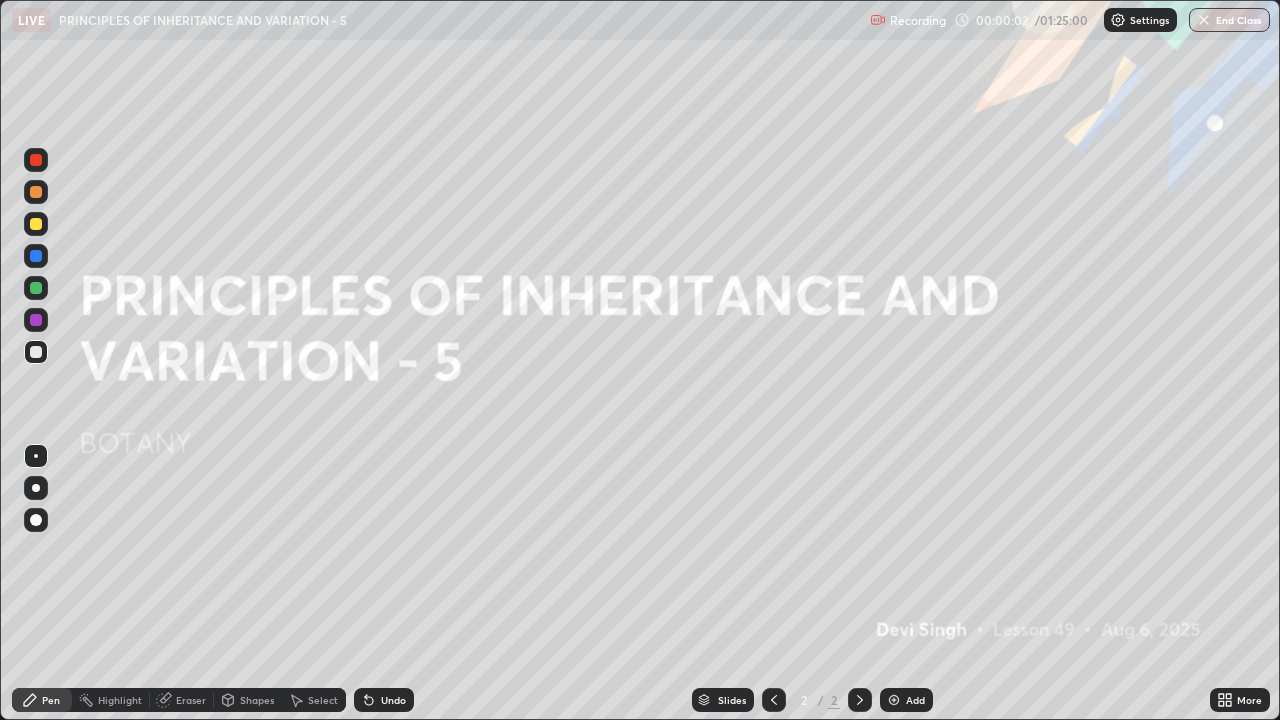 click on "Add" at bounding box center [906, 700] 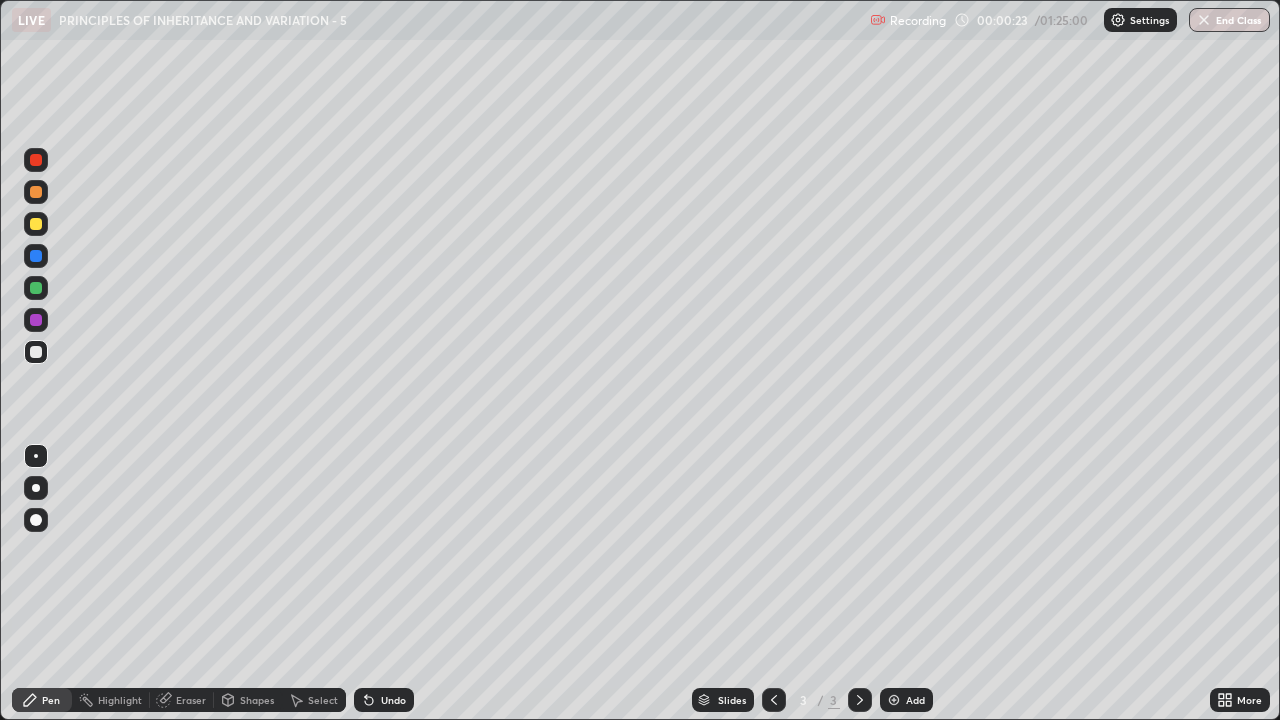 click at bounding box center (36, 224) 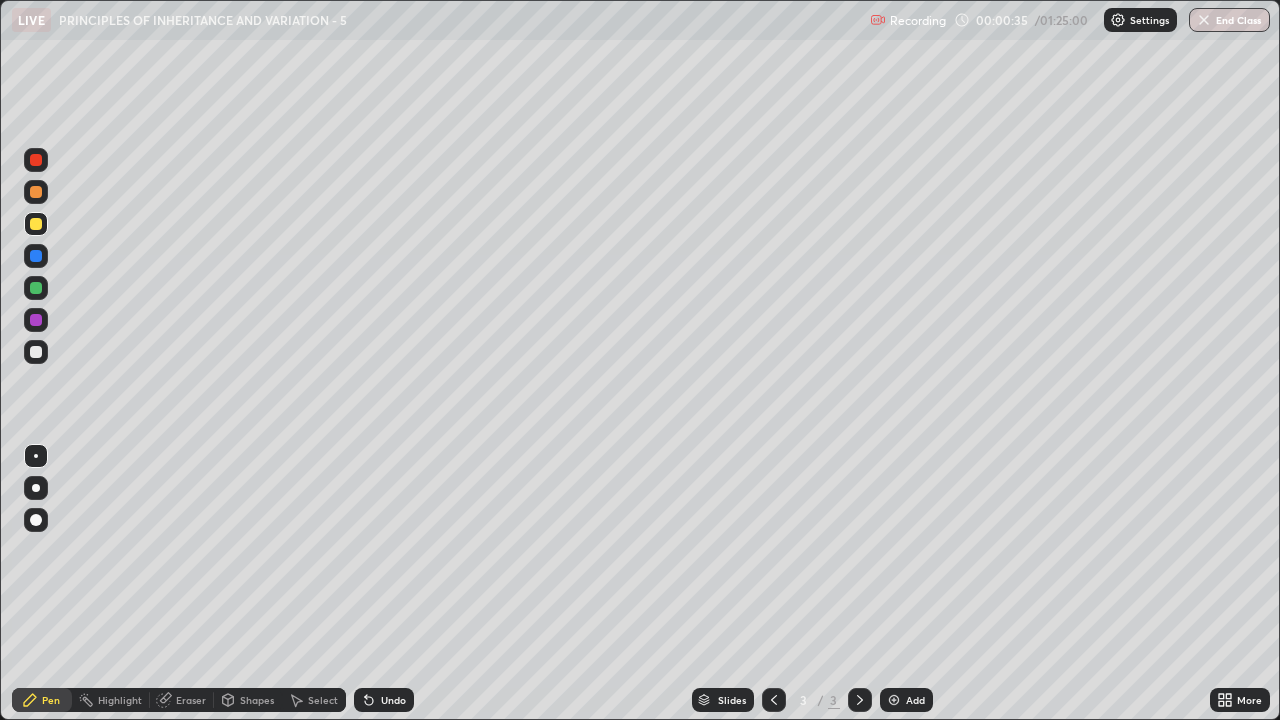 click on "Undo" at bounding box center [393, 700] 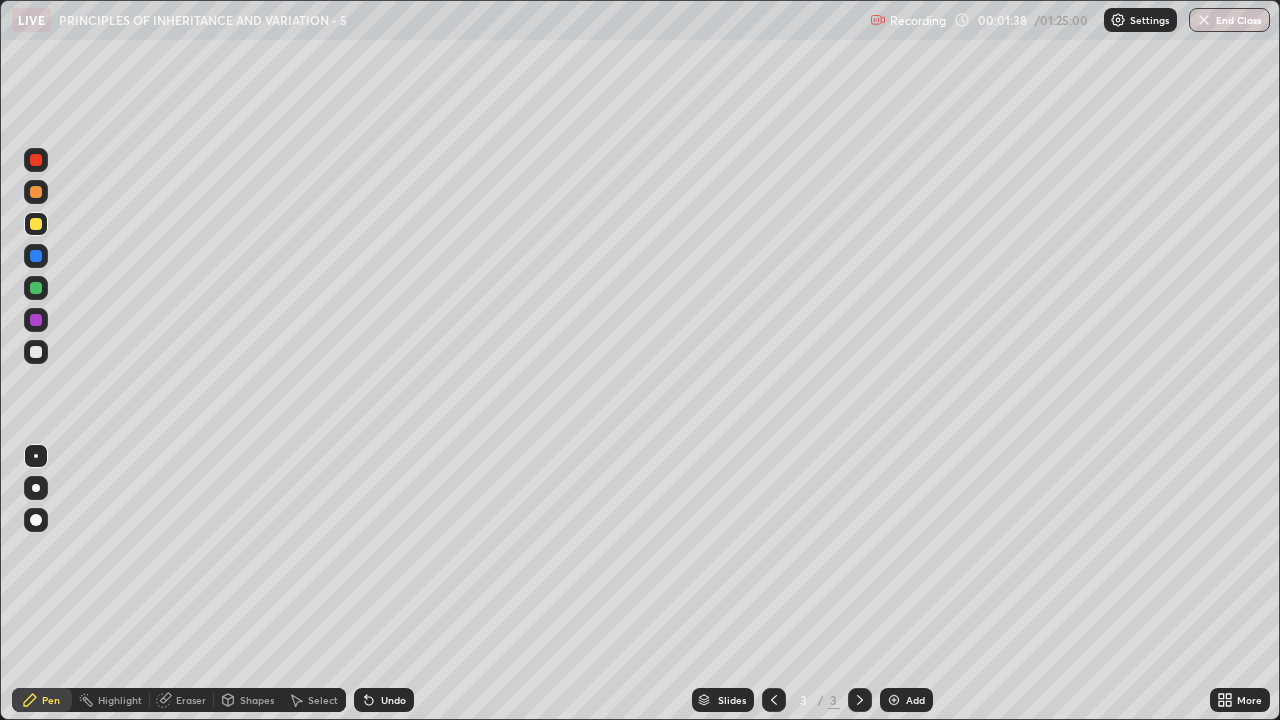 click at bounding box center [36, 352] 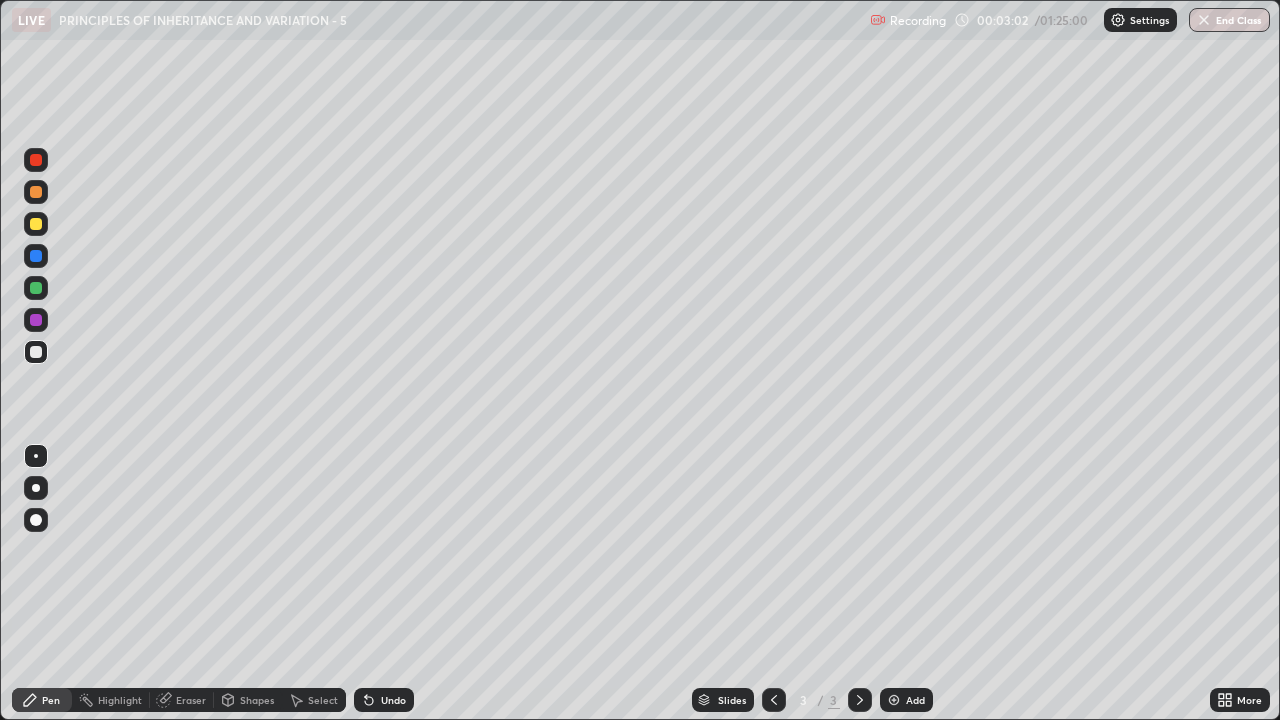 click 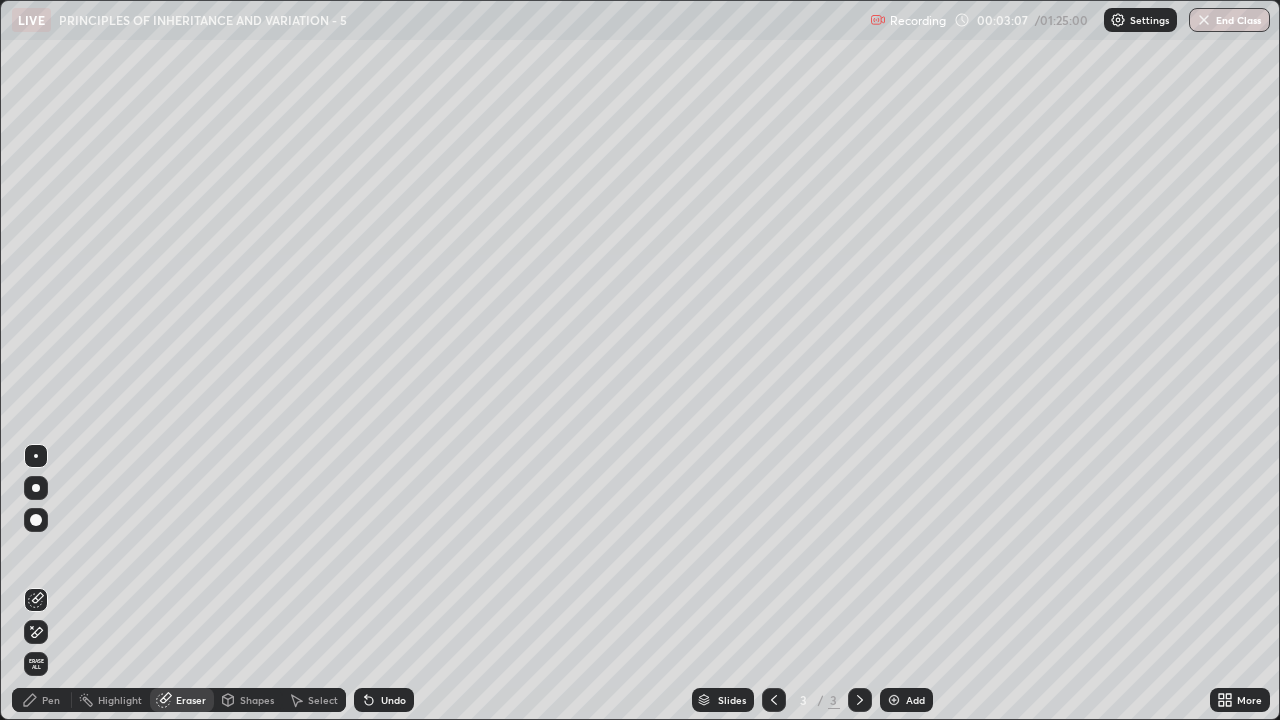 click on "Pen" at bounding box center [42, 700] 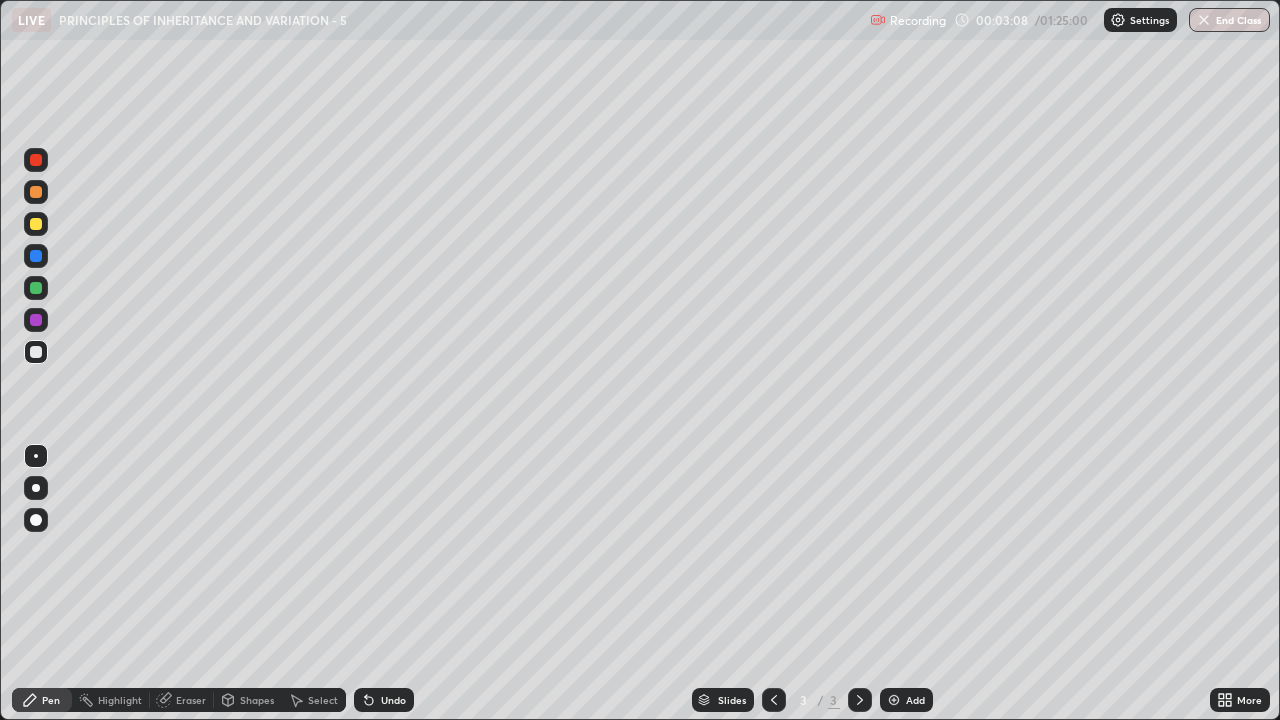 click on "Pen" at bounding box center [42, 700] 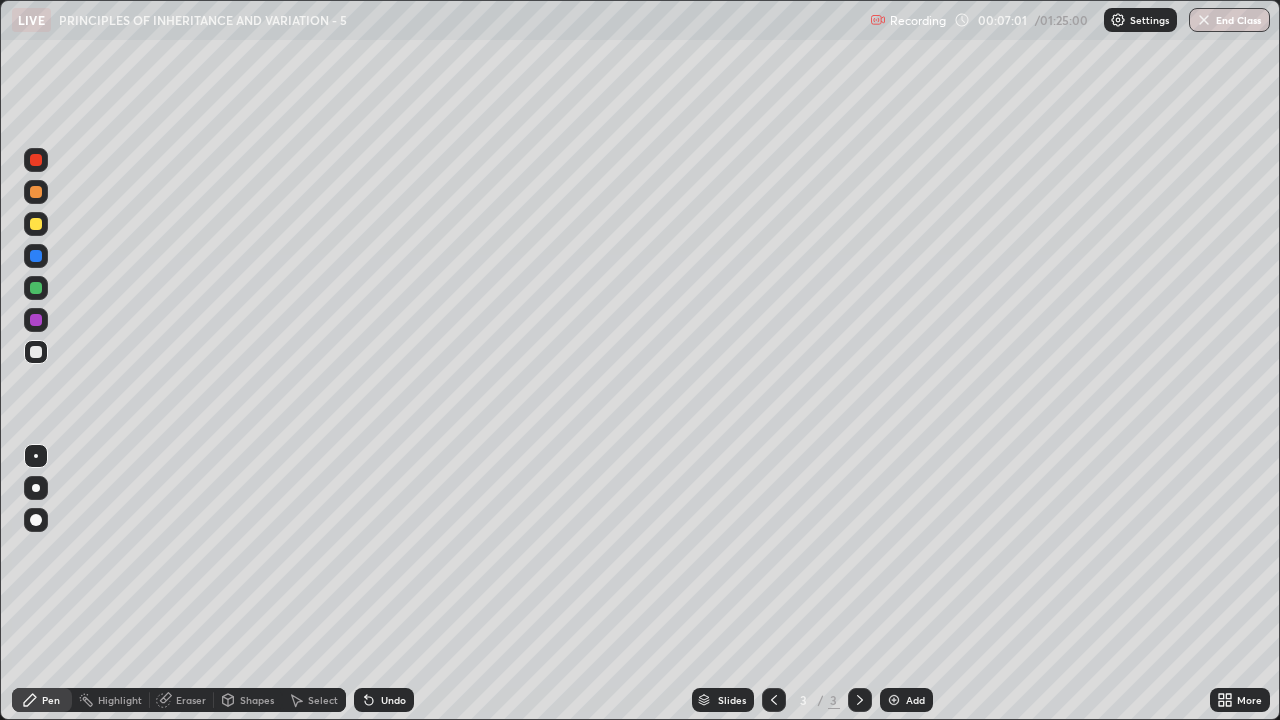 click on "Add" at bounding box center (915, 700) 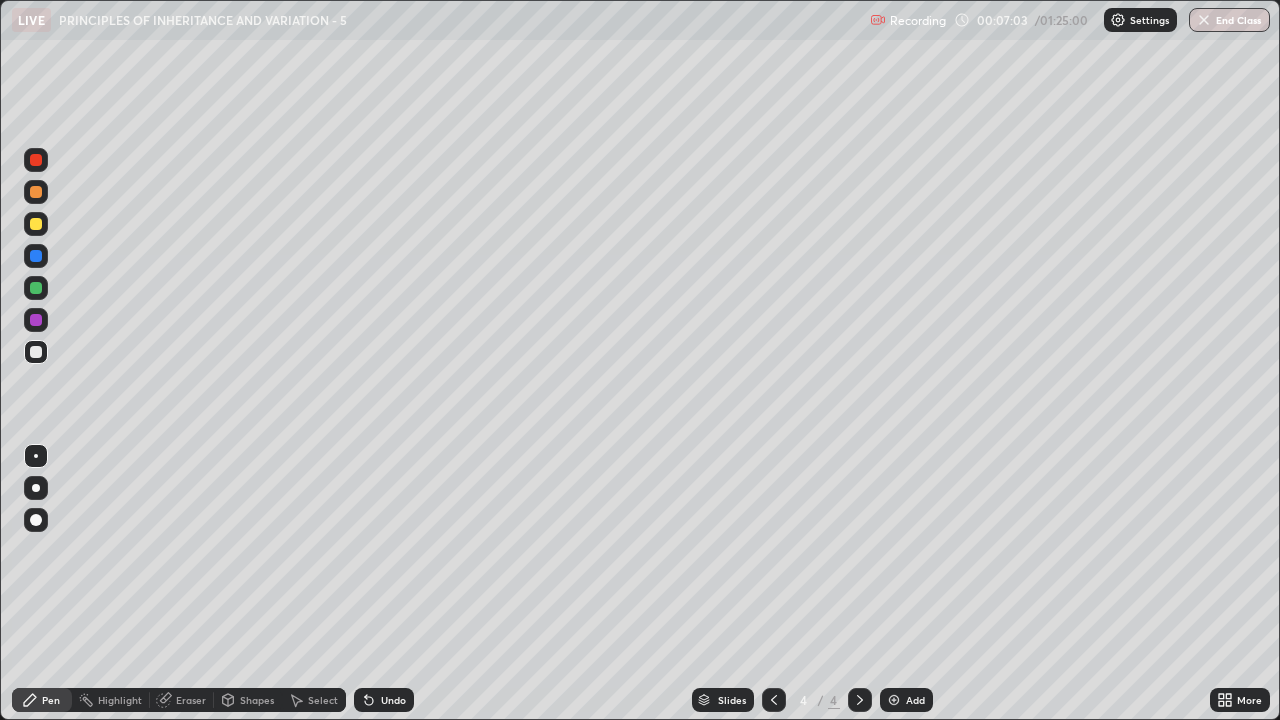 click at bounding box center [36, 224] 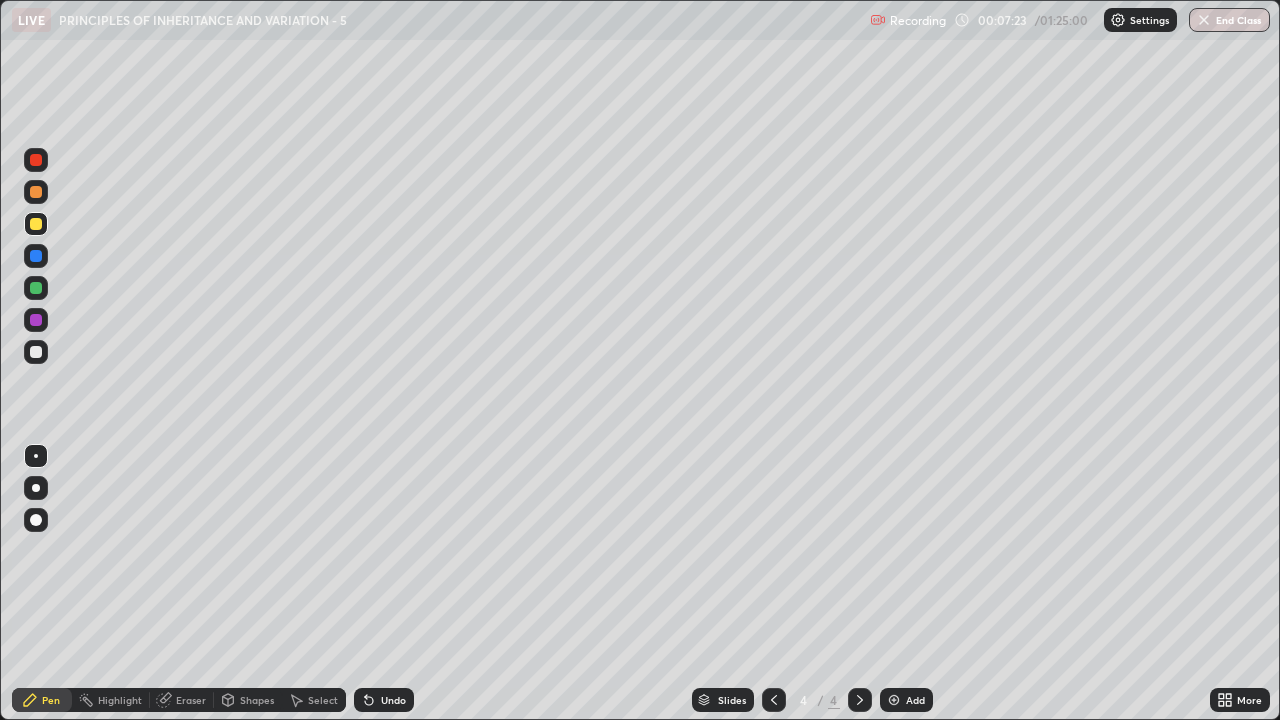 click at bounding box center [36, 352] 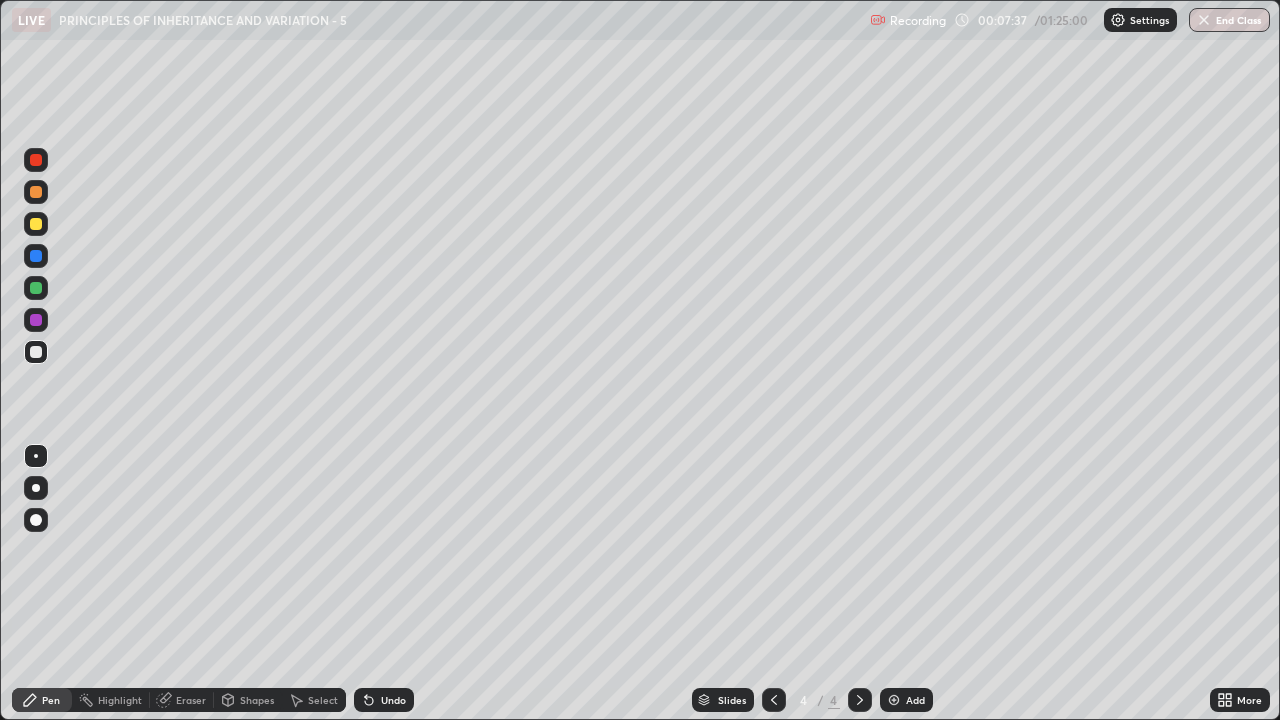 click on "Undo" at bounding box center (384, 700) 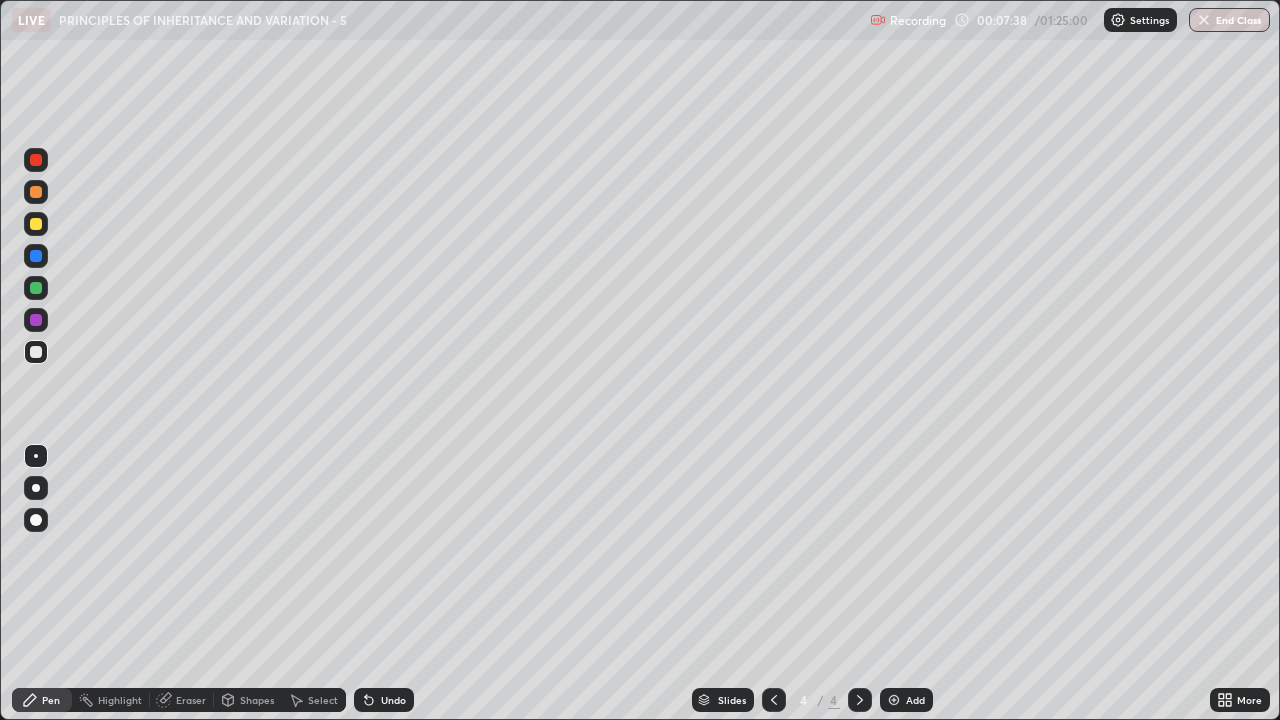 click 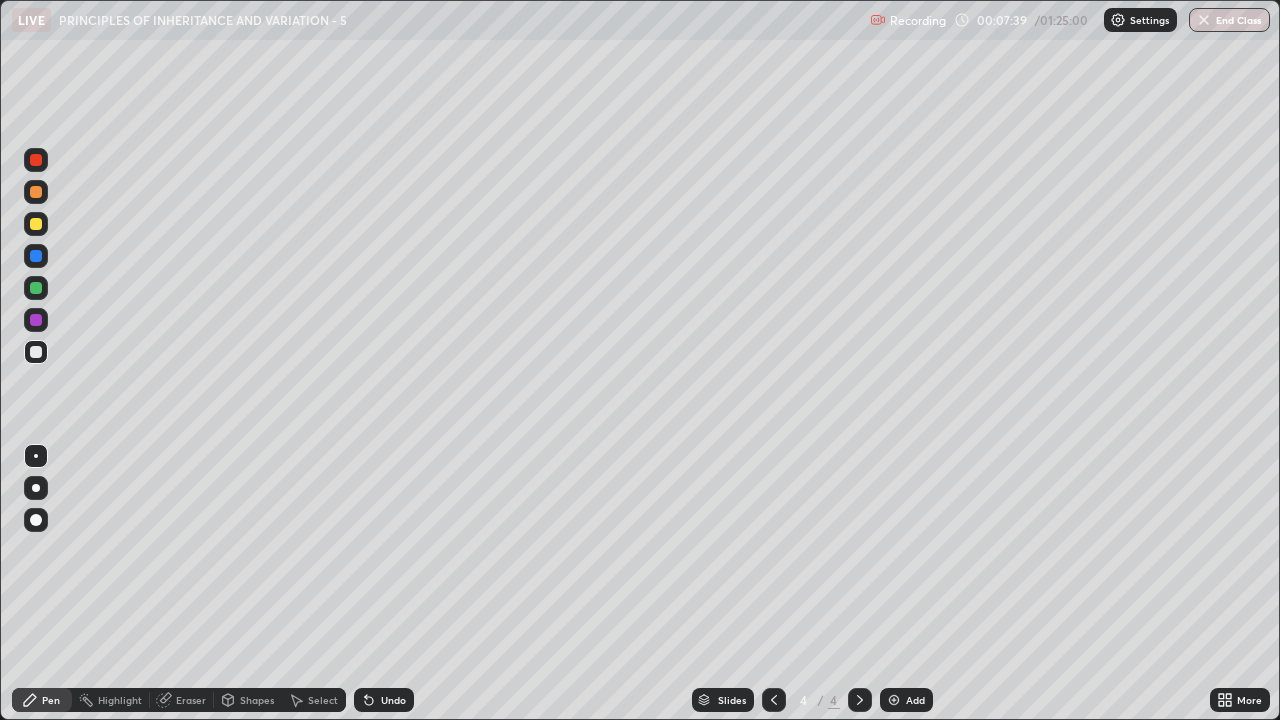 click 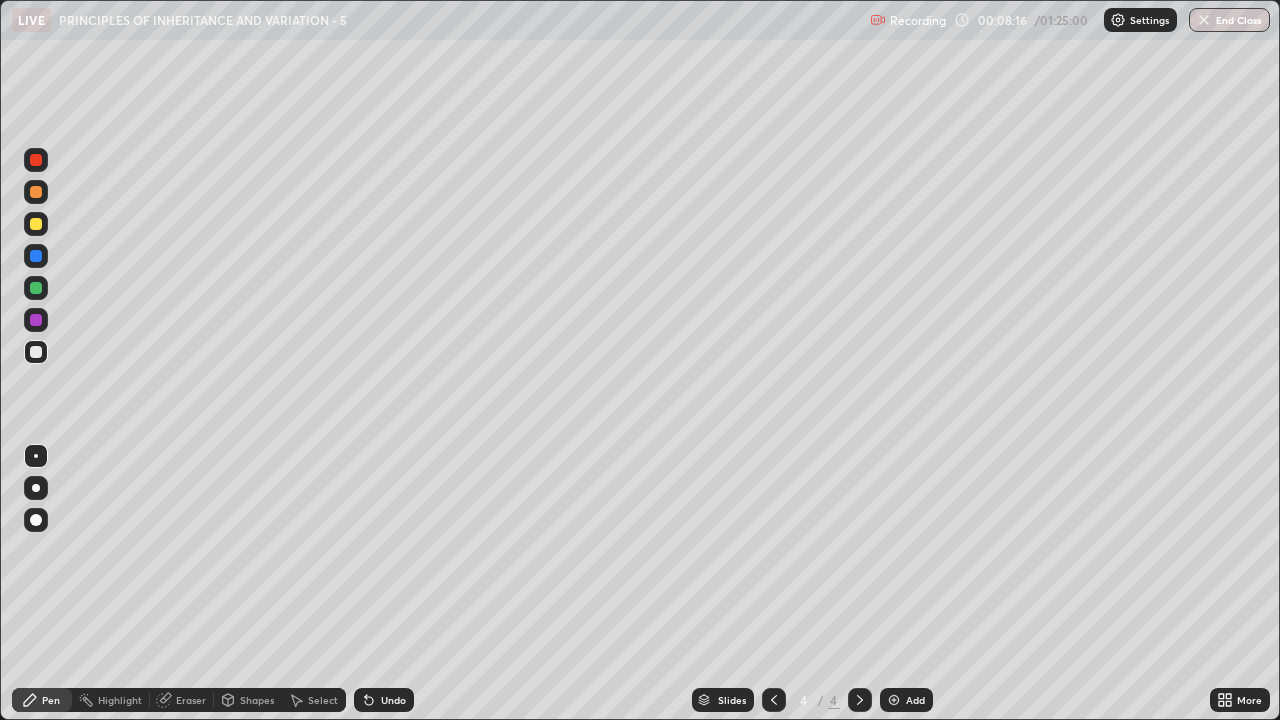 click 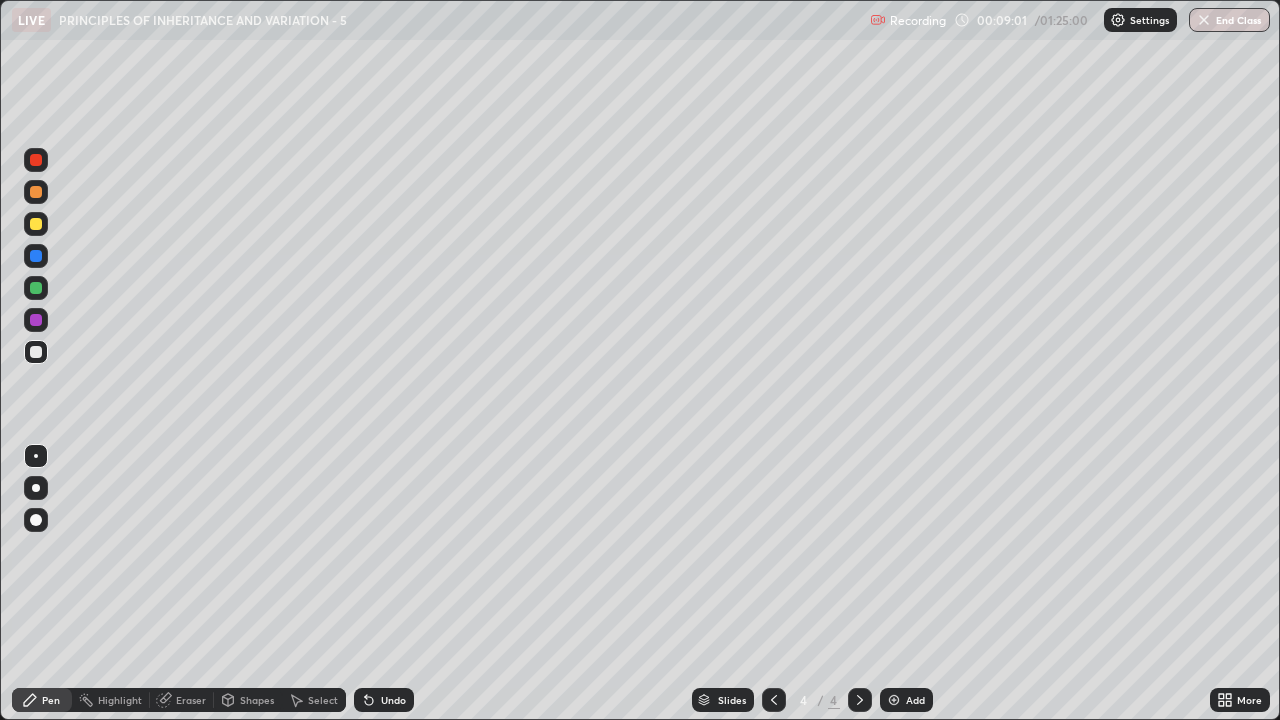 click at bounding box center (36, 224) 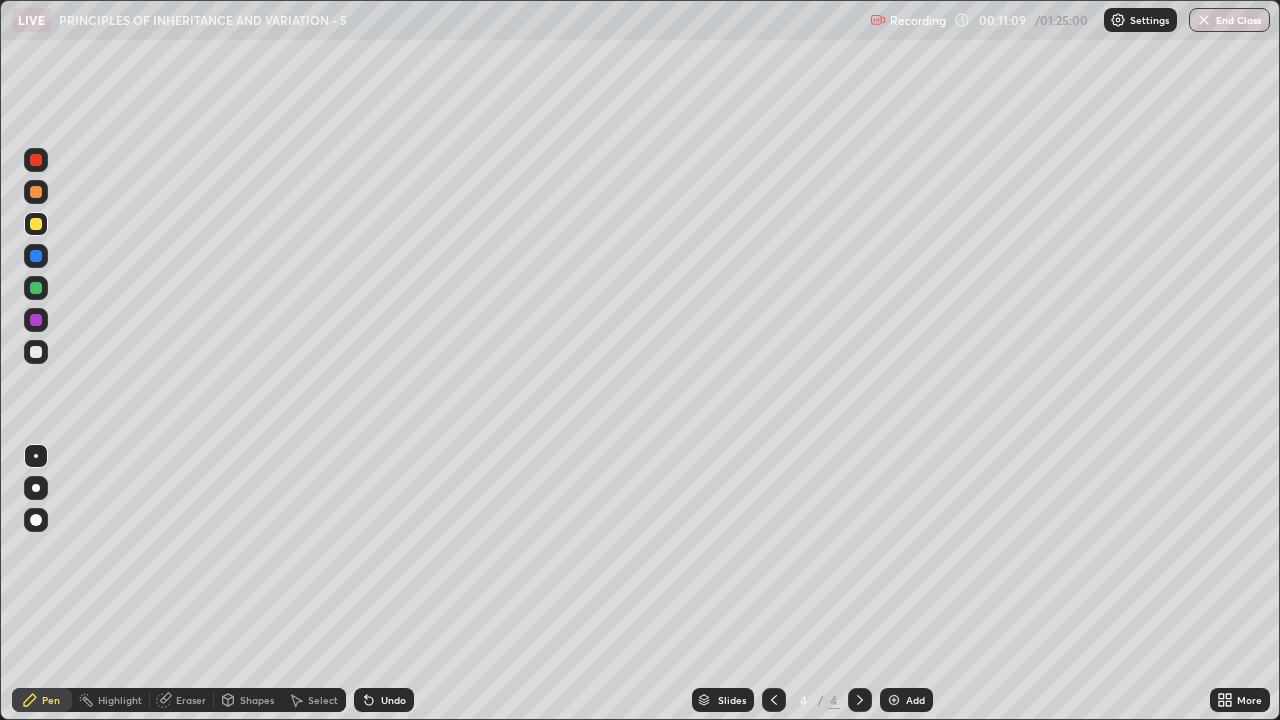 click on "Eraser" at bounding box center [182, 700] 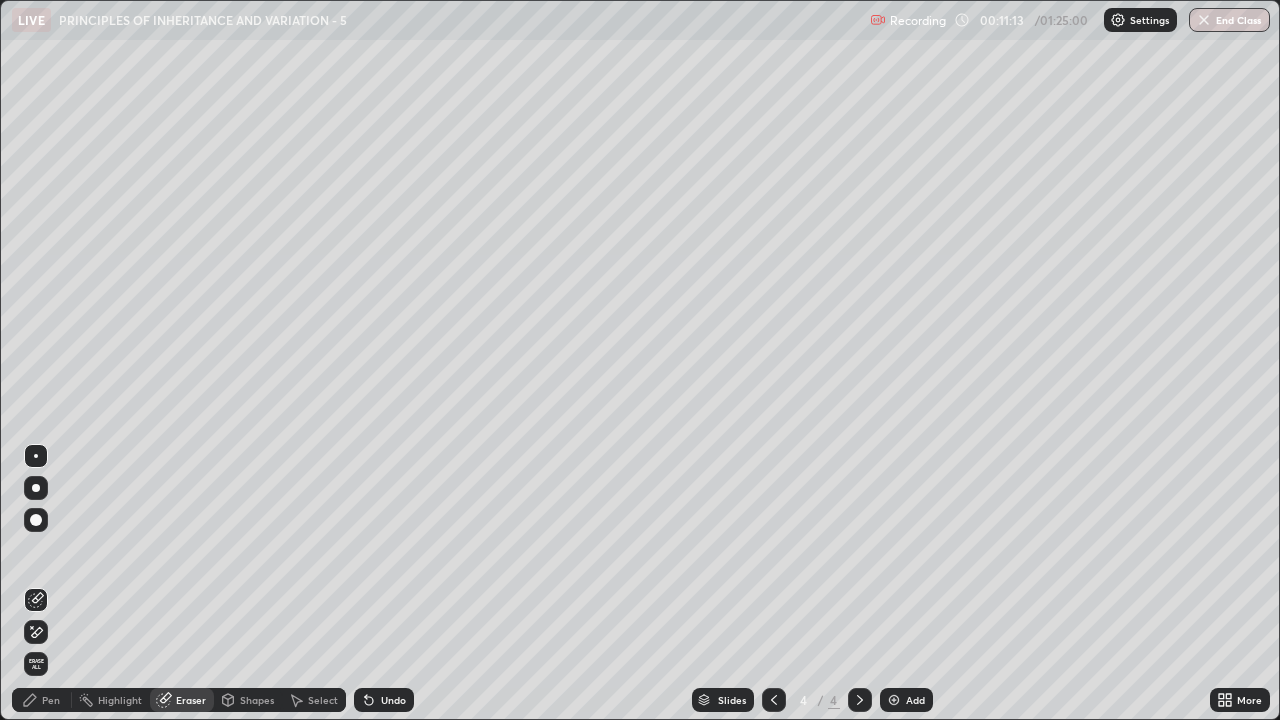 click 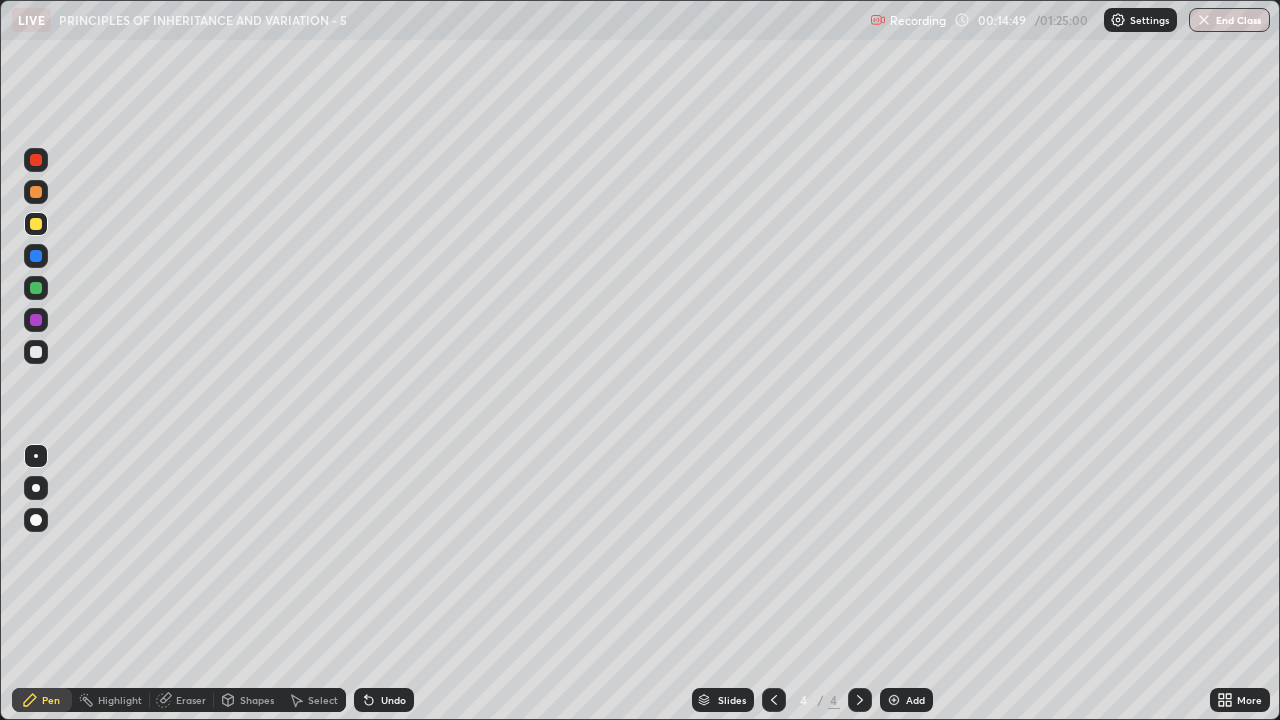 click at bounding box center (894, 700) 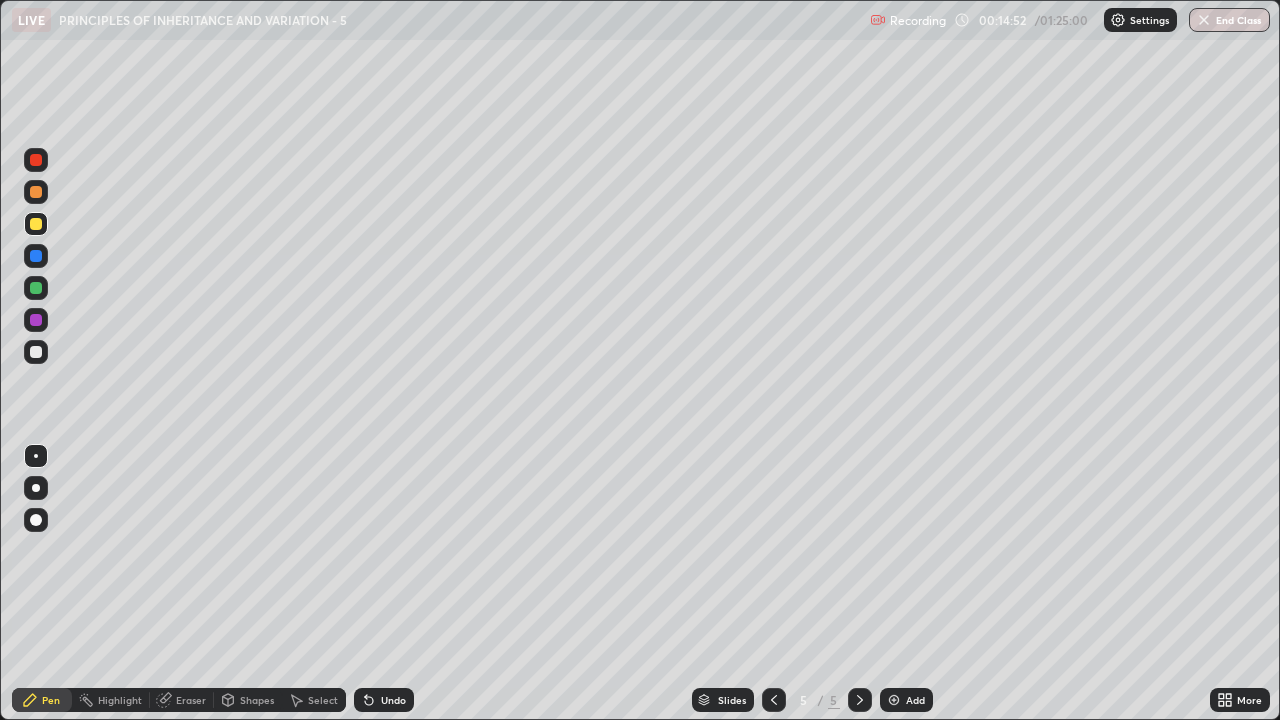 click at bounding box center [36, 352] 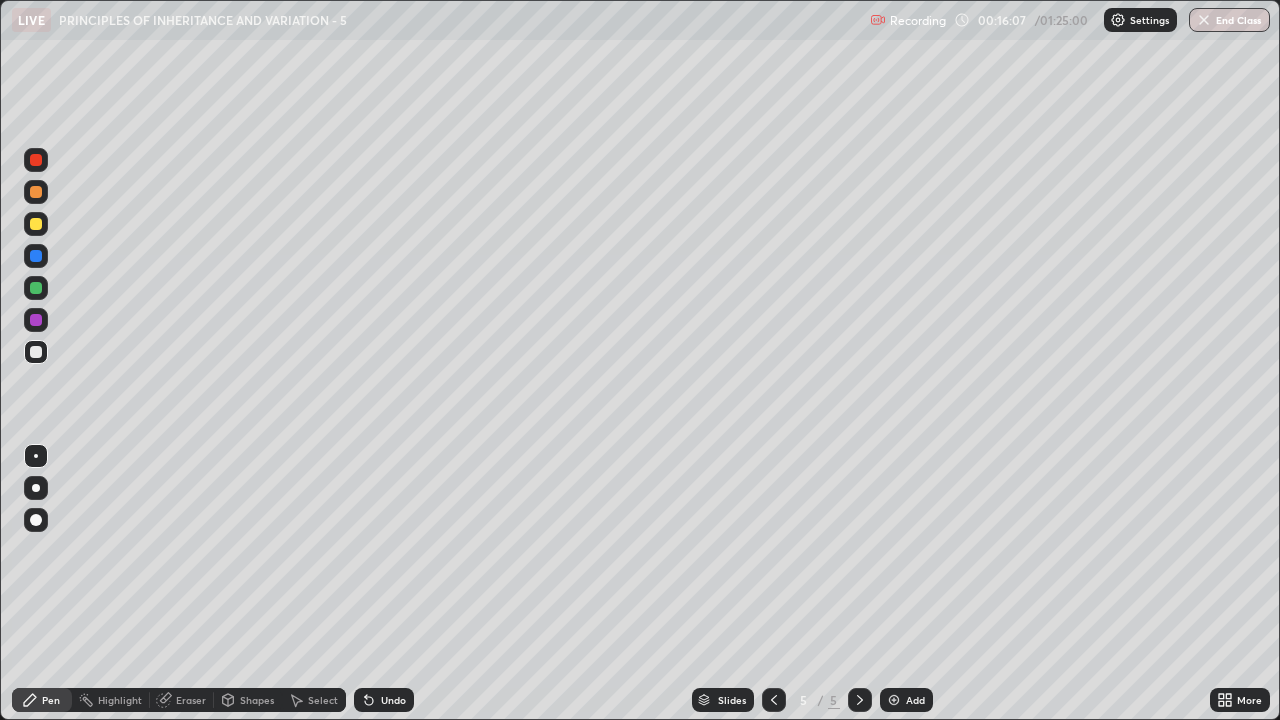 click on "Undo" at bounding box center (384, 700) 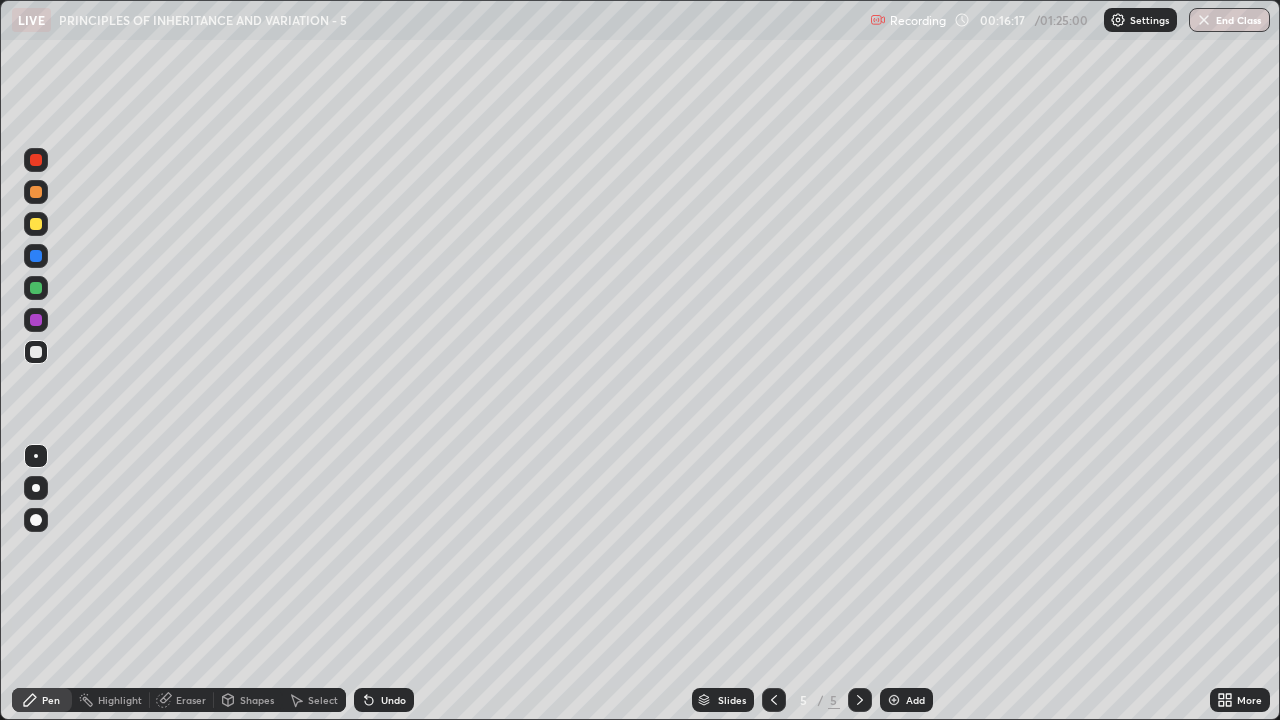 click at bounding box center [36, 224] 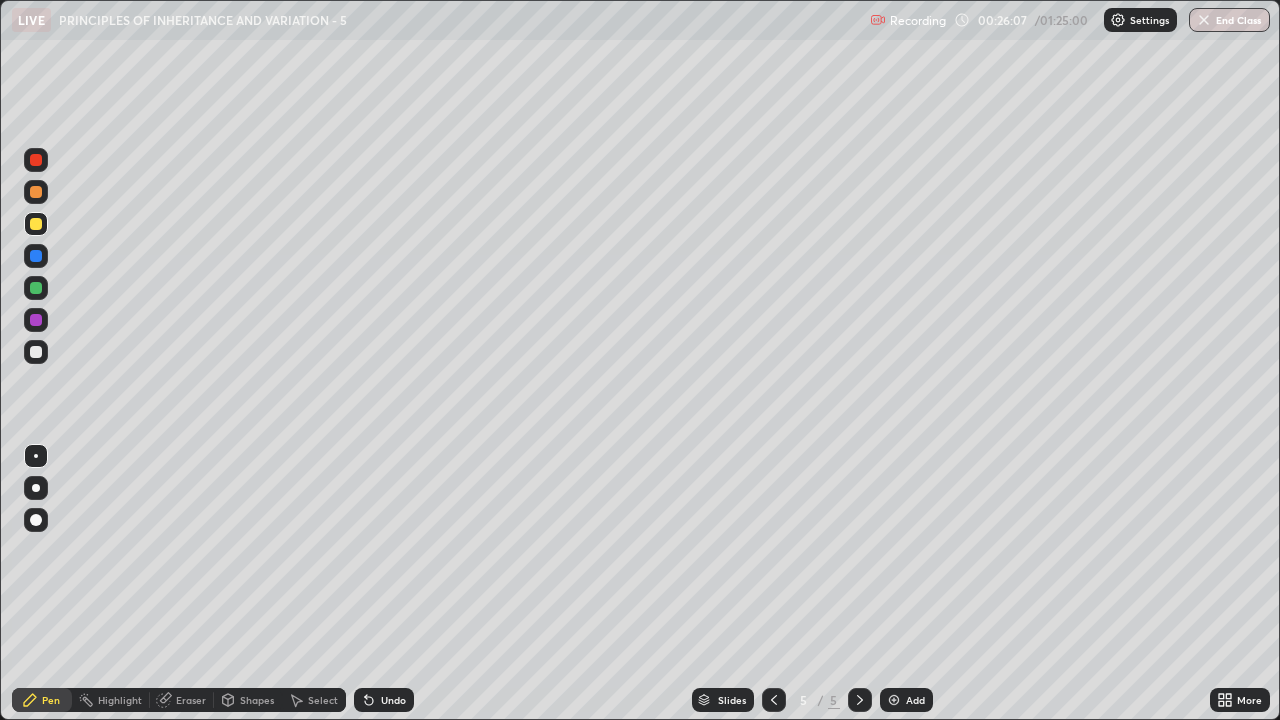 click on "Add" at bounding box center (915, 700) 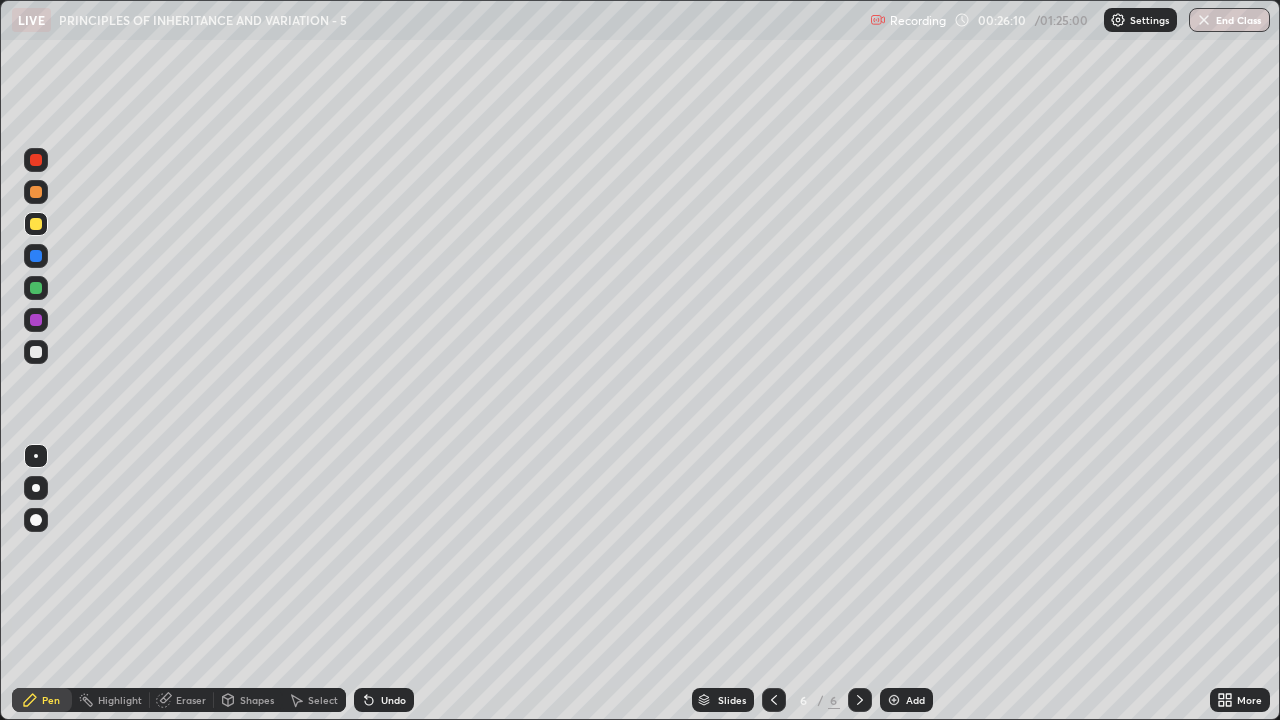 click at bounding box center (36, 352) 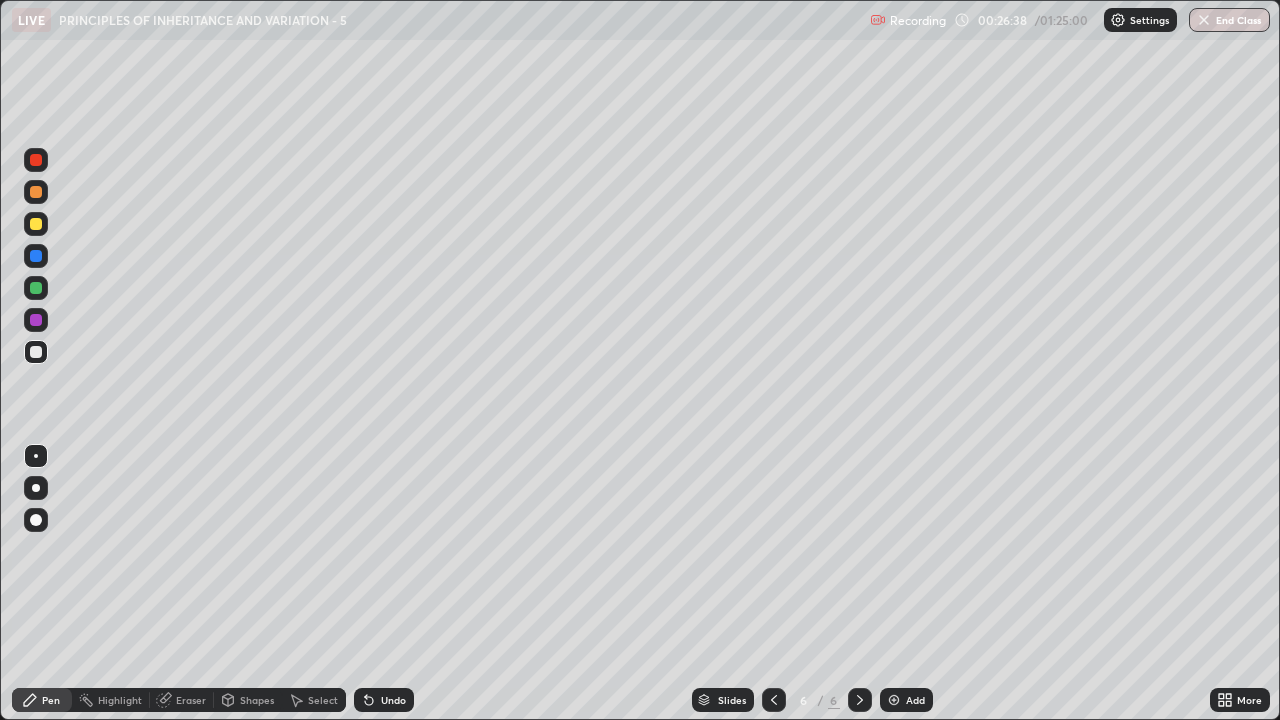 click at bounding box center (36, 224) 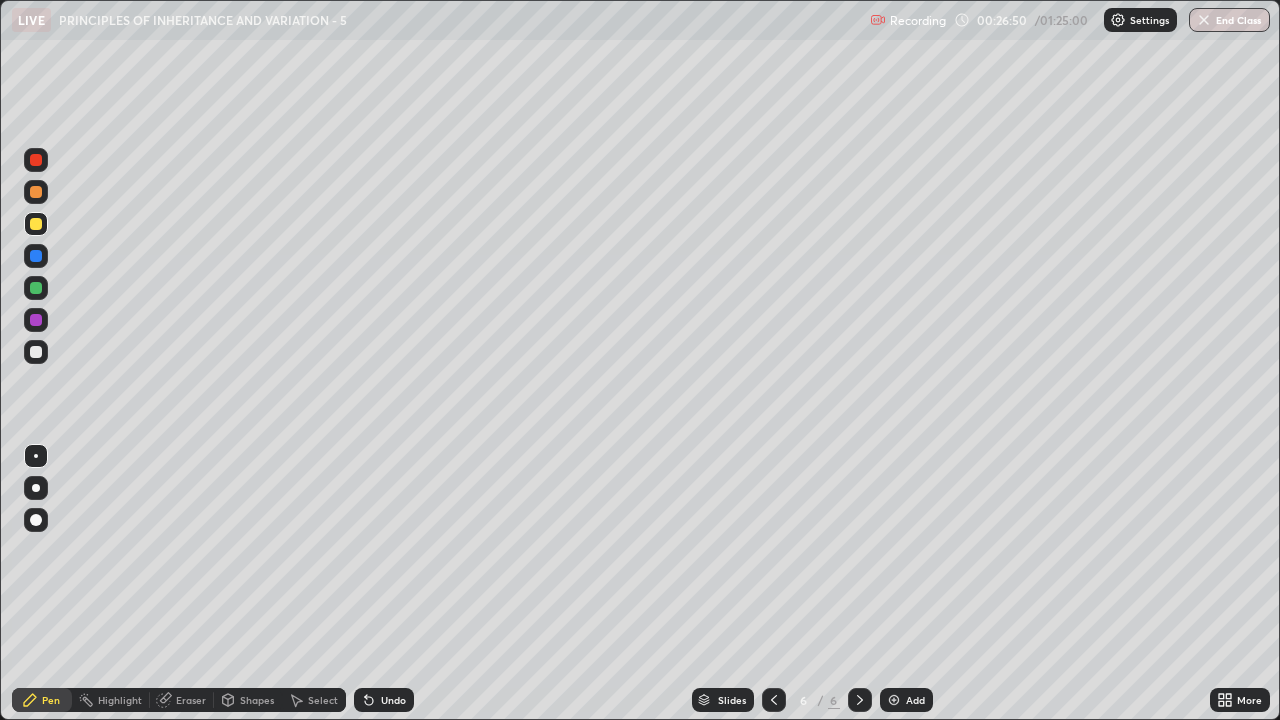 click at bounding box center [36, 352] 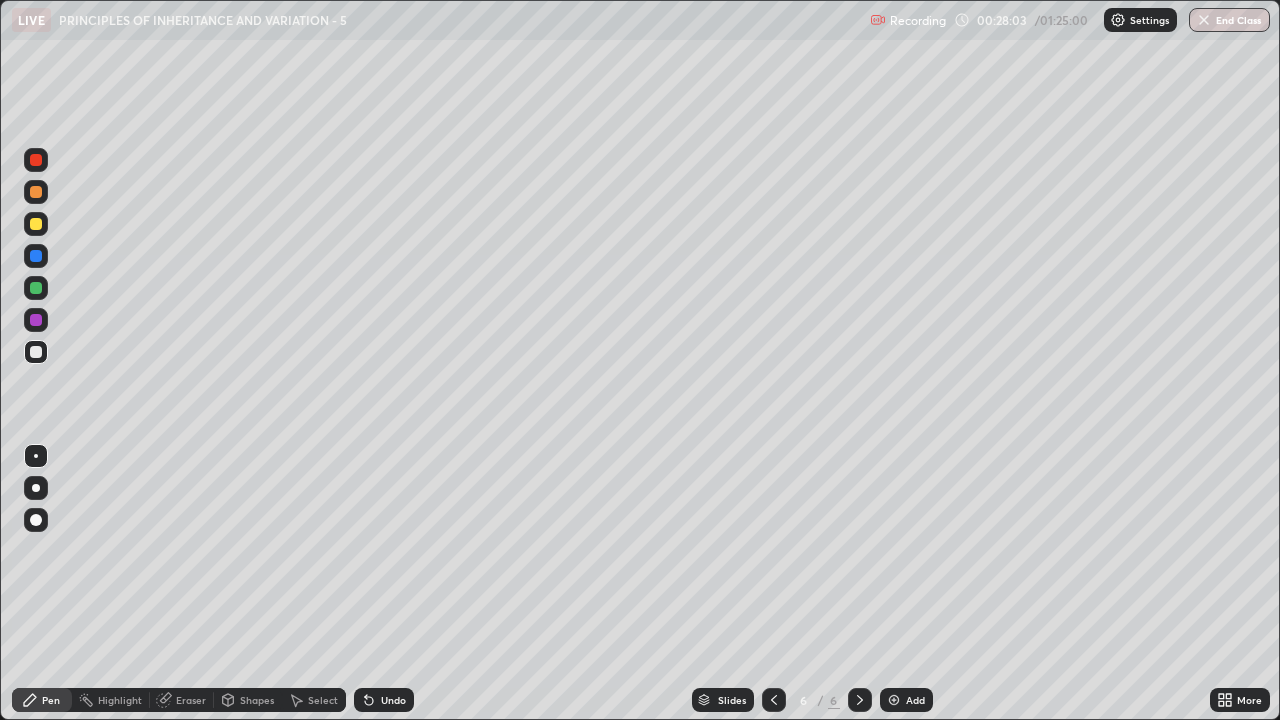 click at bounding box center (36, 224) 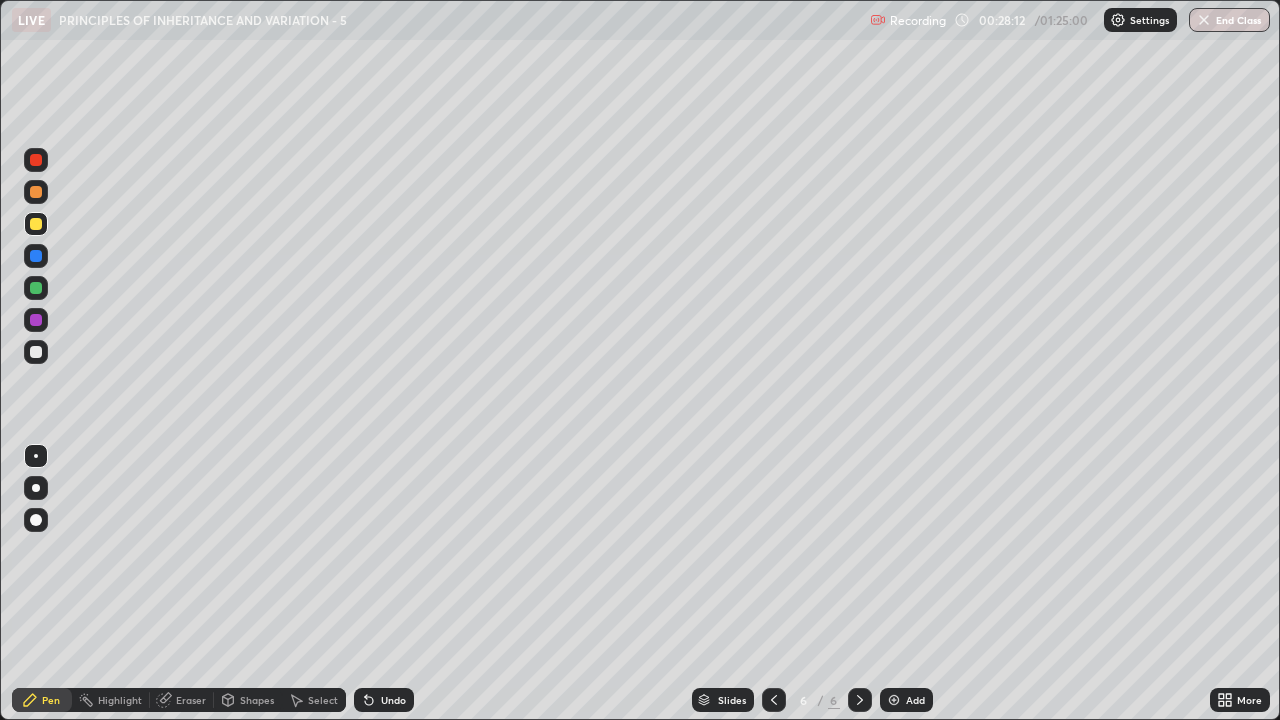click at bounding box center [36, 352] 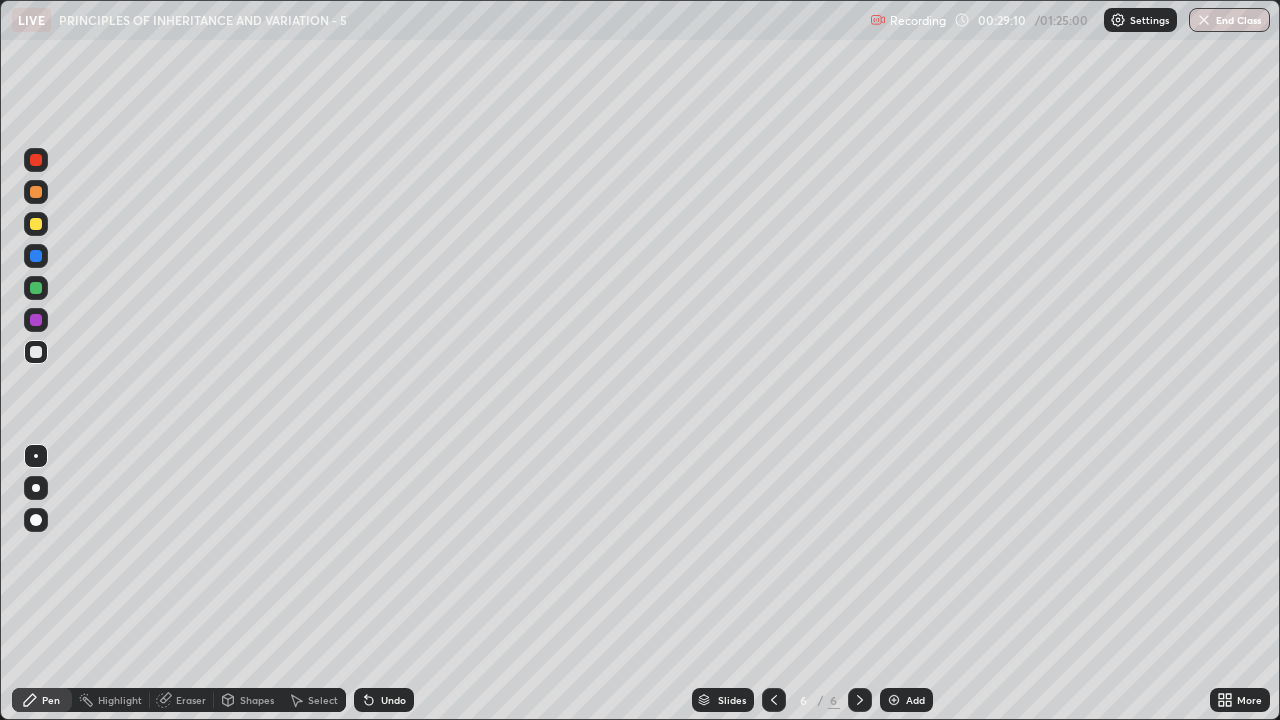 click 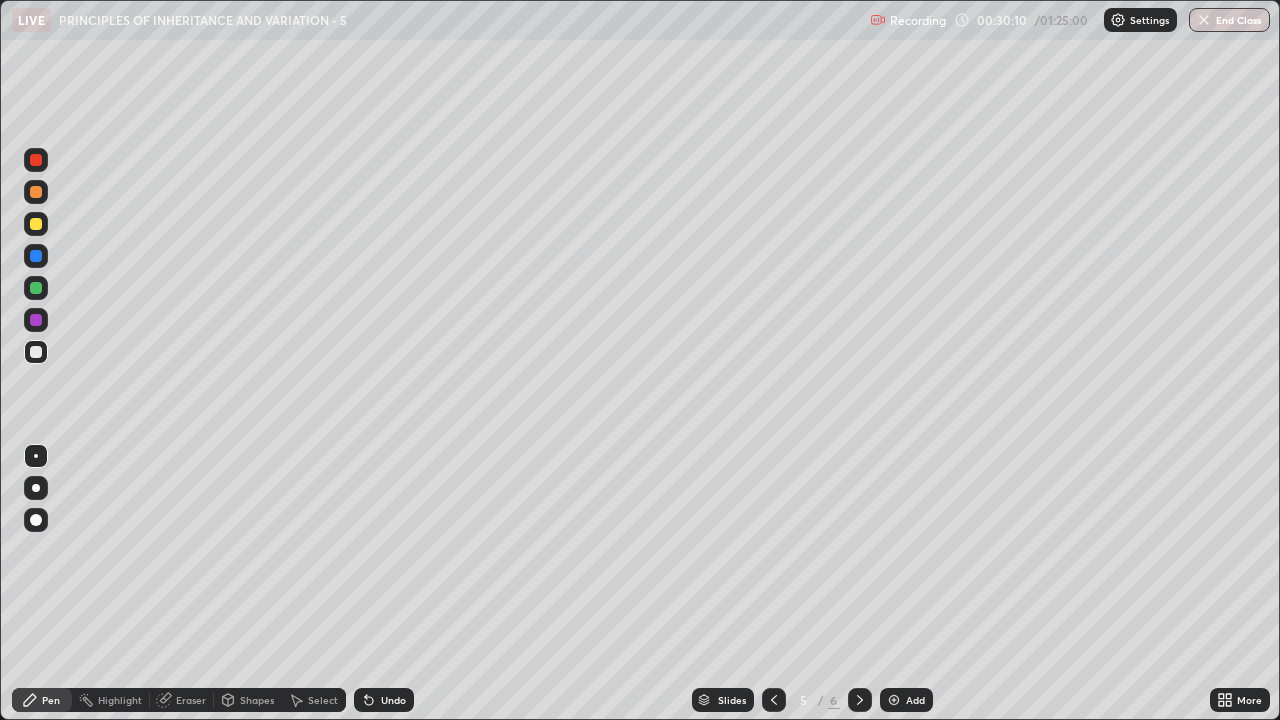 click 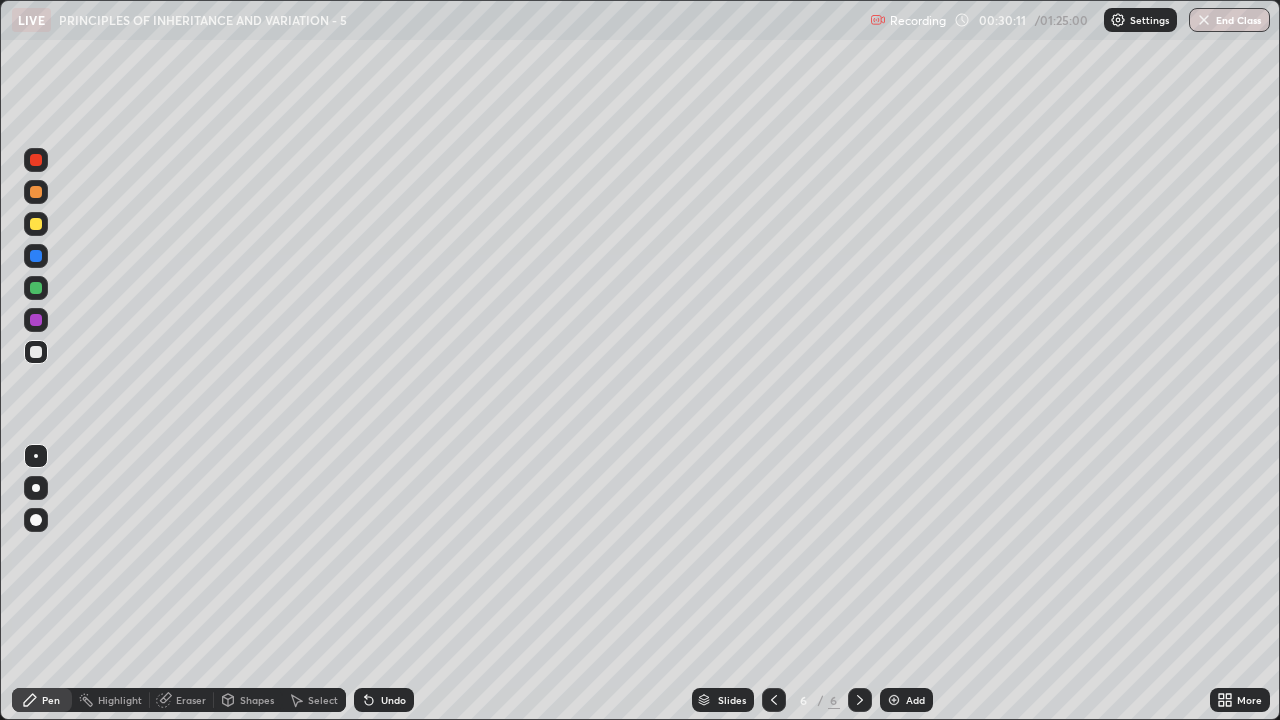 click 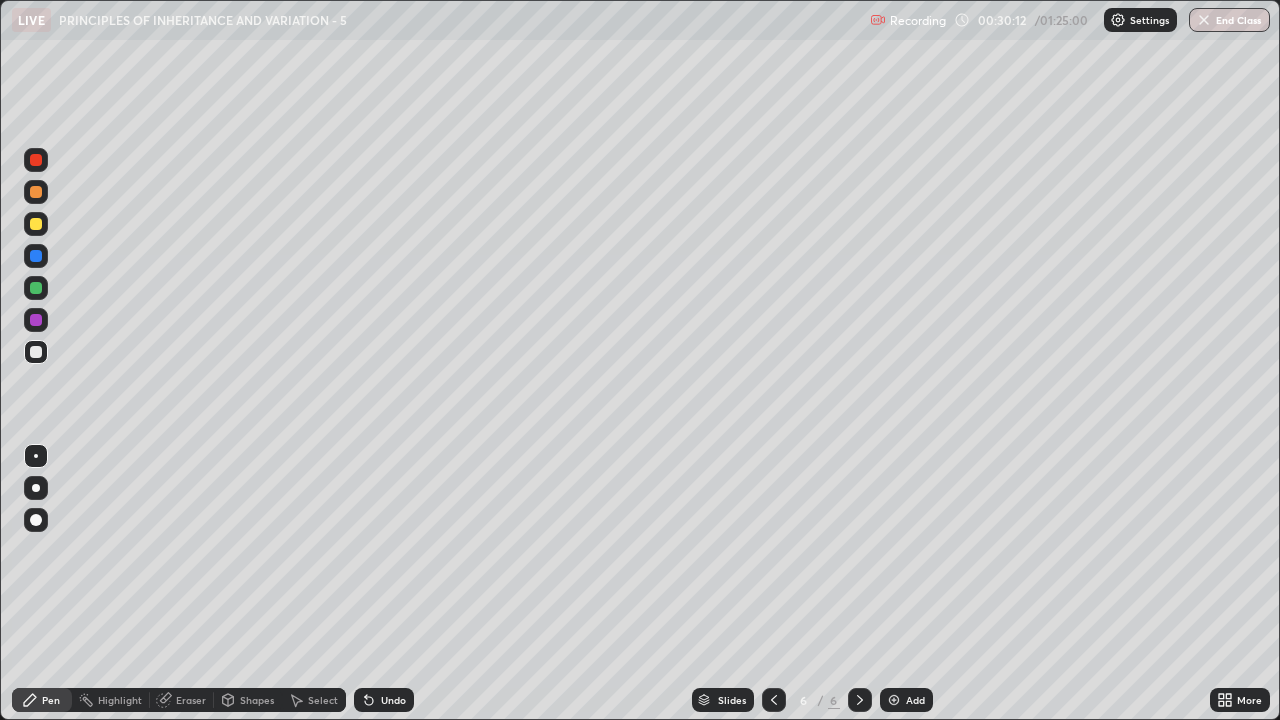 click on "Add" at bounding box center (915, 700) 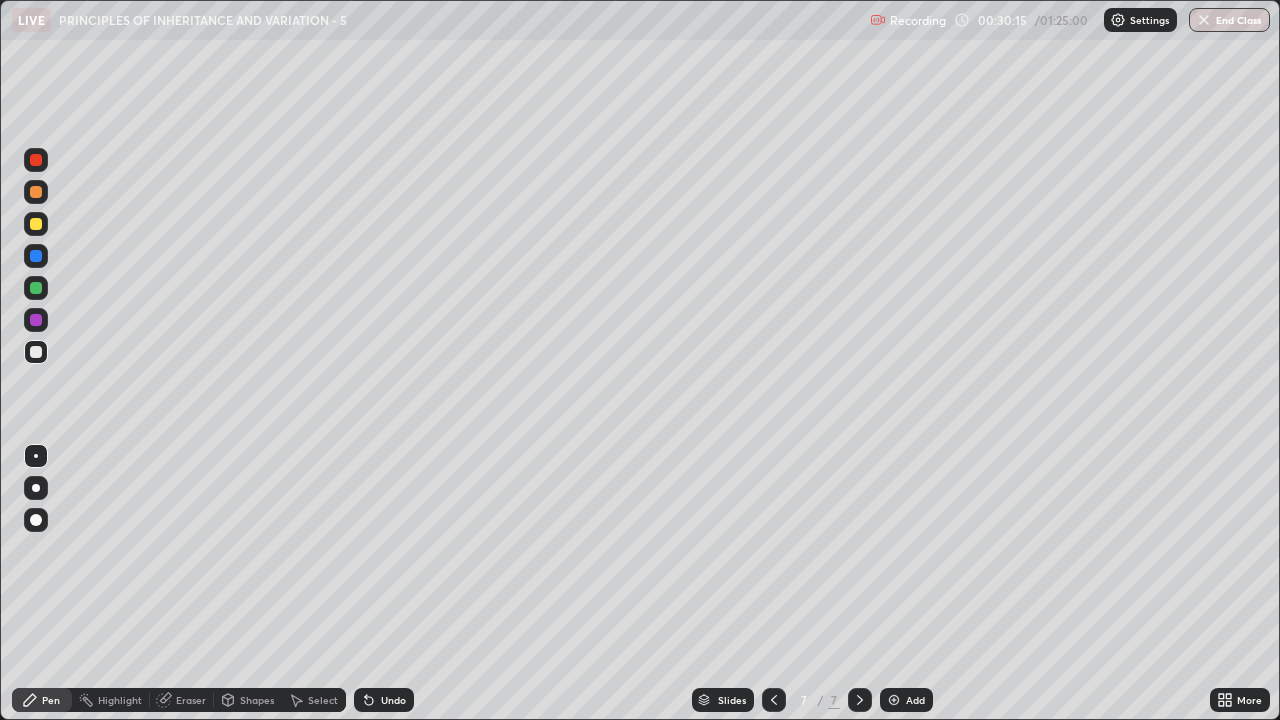 click at bounding box center [36, 224] 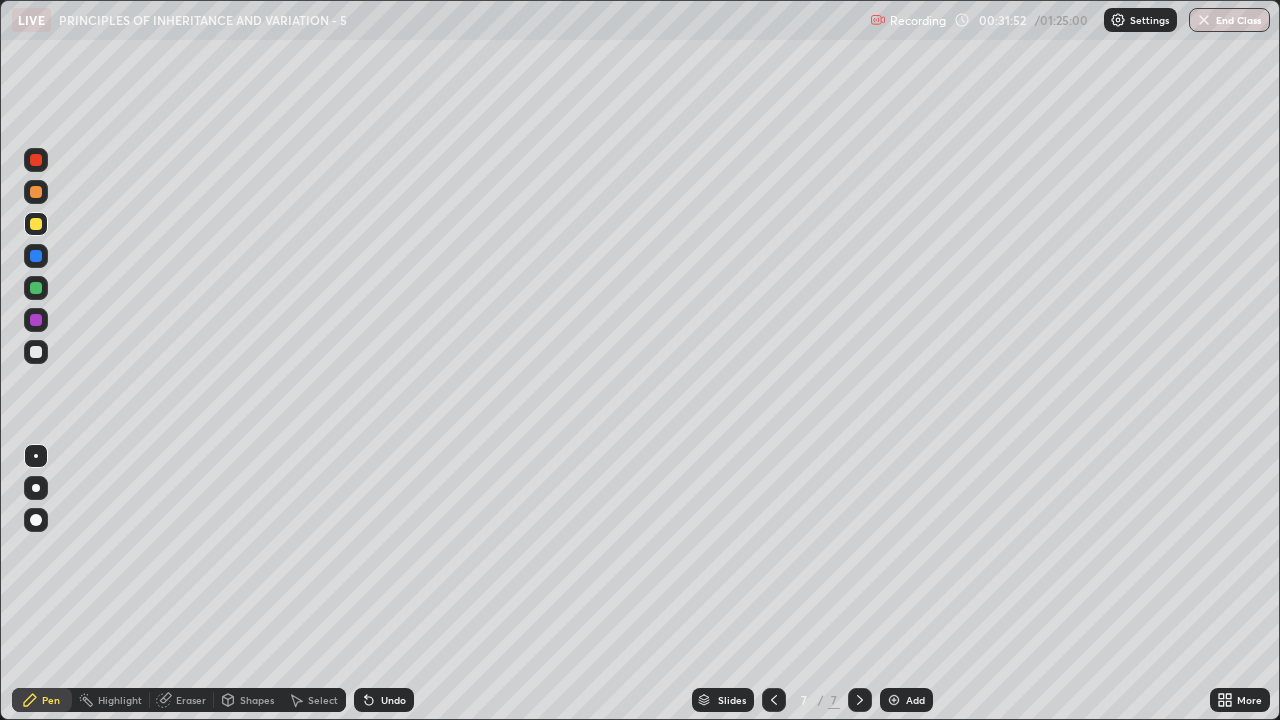 click at bounding box center (36, 352) 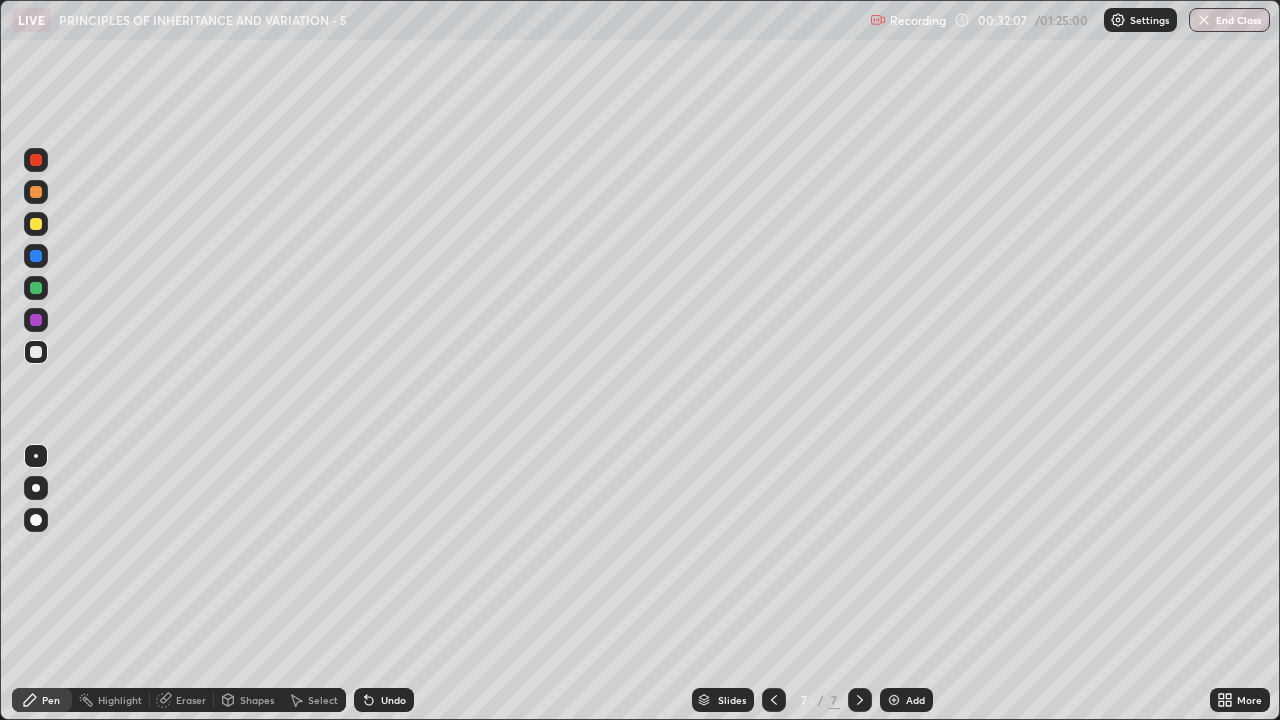 click on "Undo" at bounding box center [393, 700] 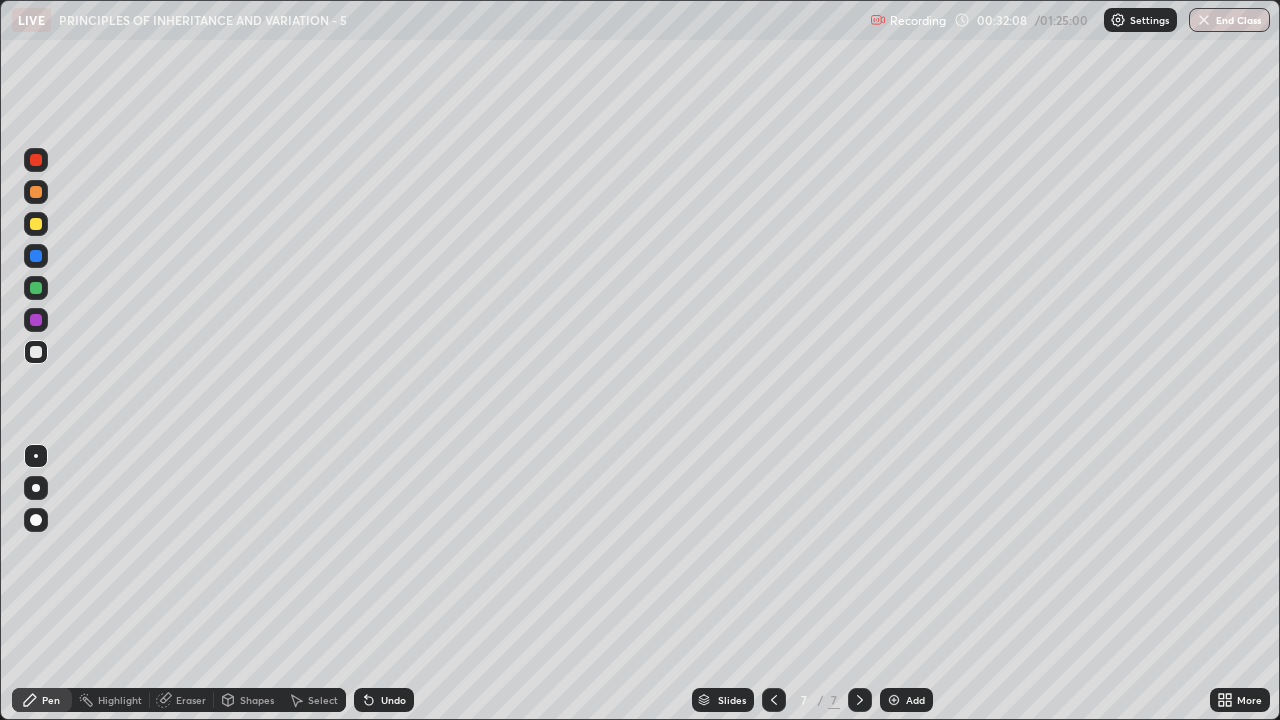 click 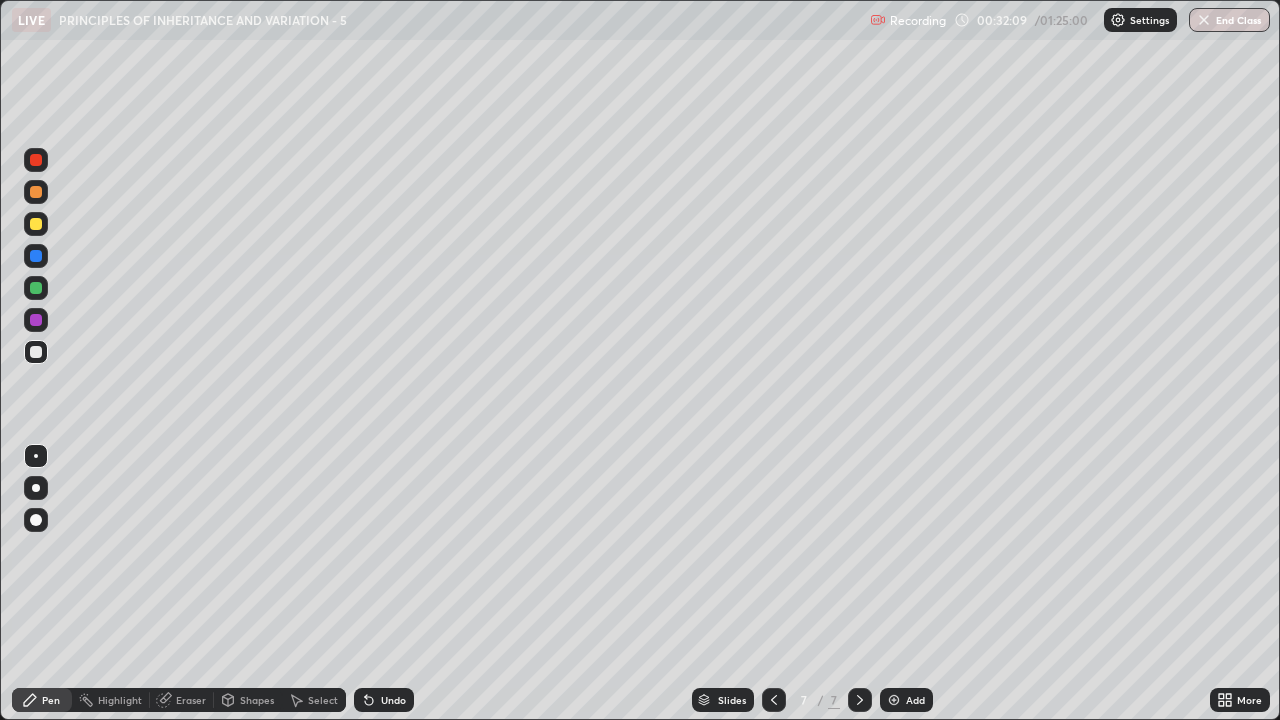 click 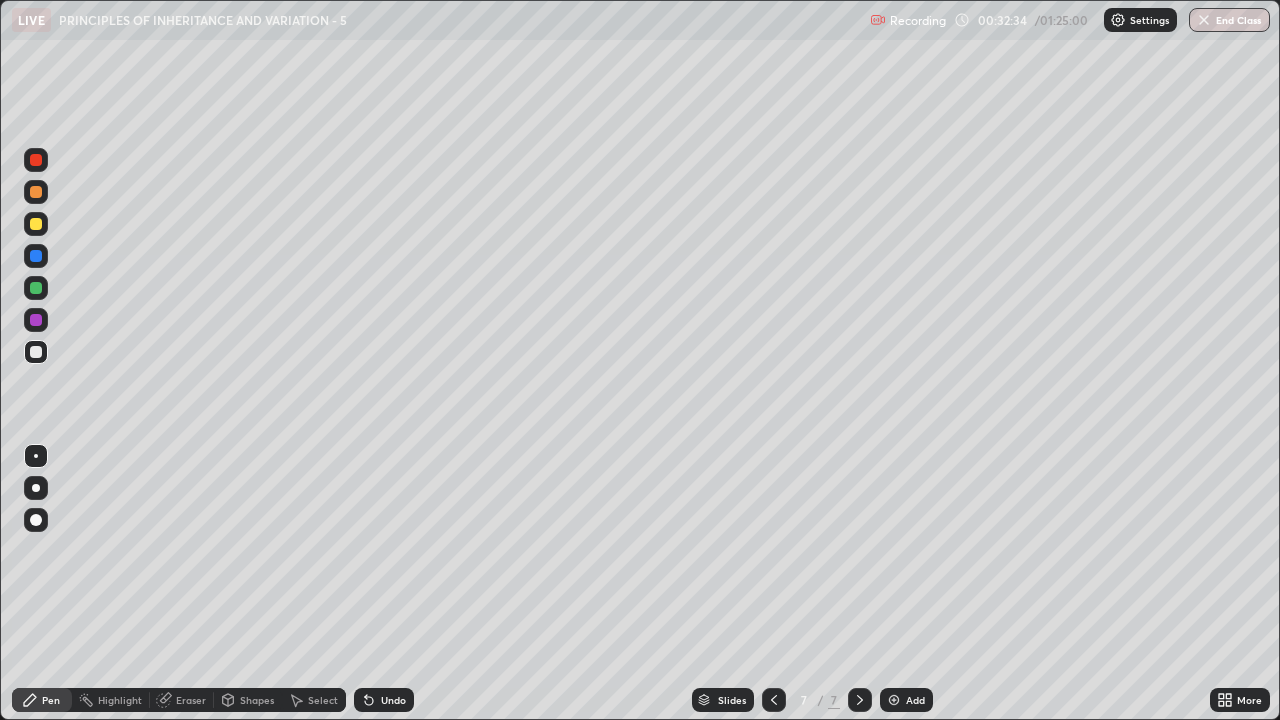 click 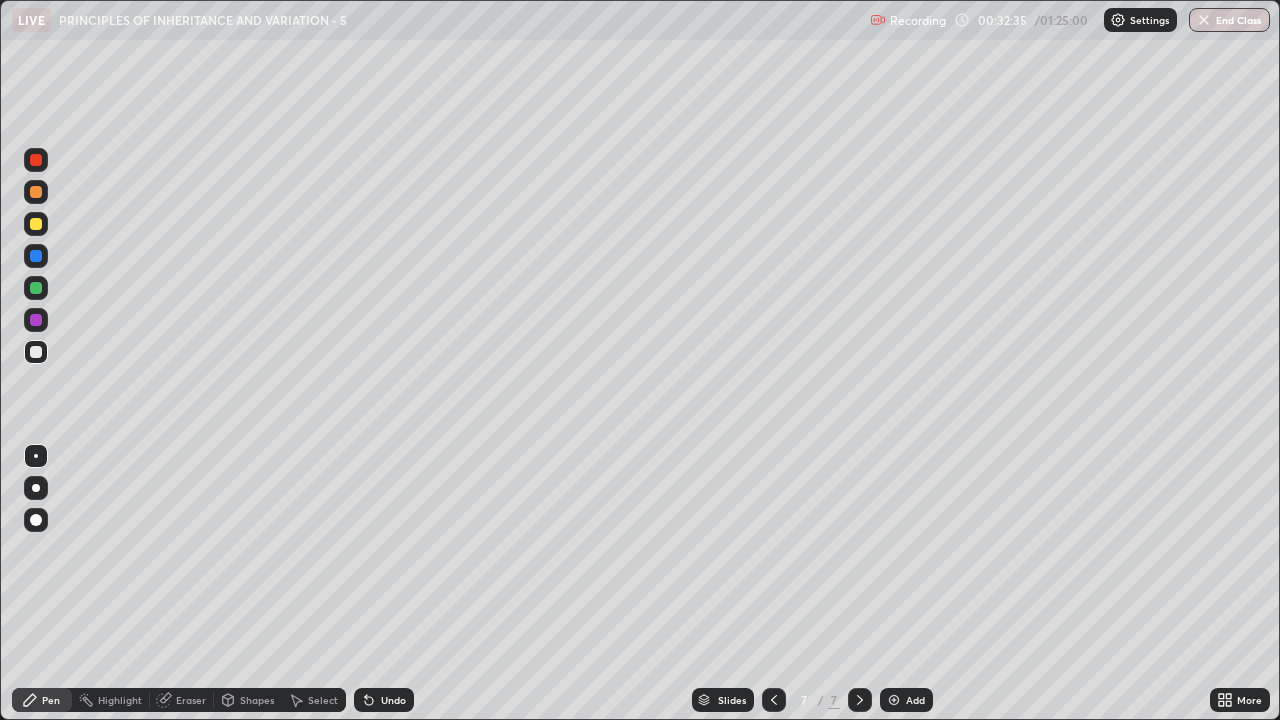 click on "Undo" at bounding box center (384, 700) 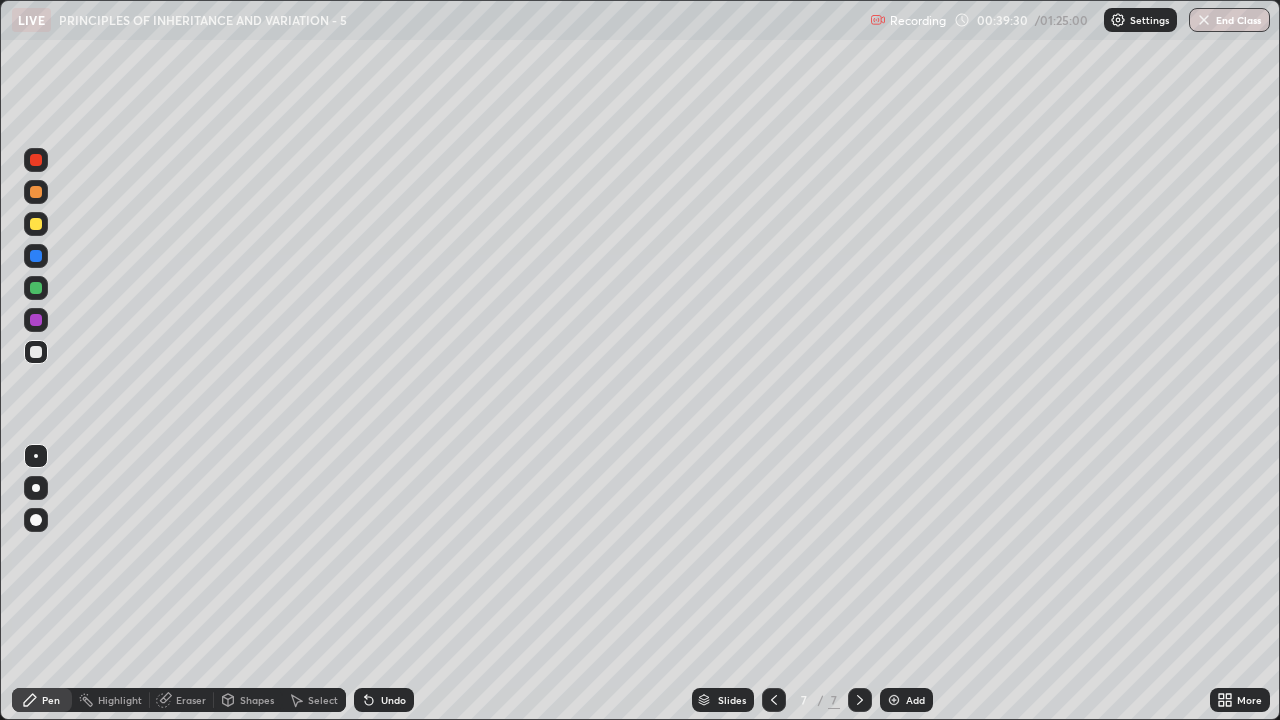 click at bounding box center [36, 224] 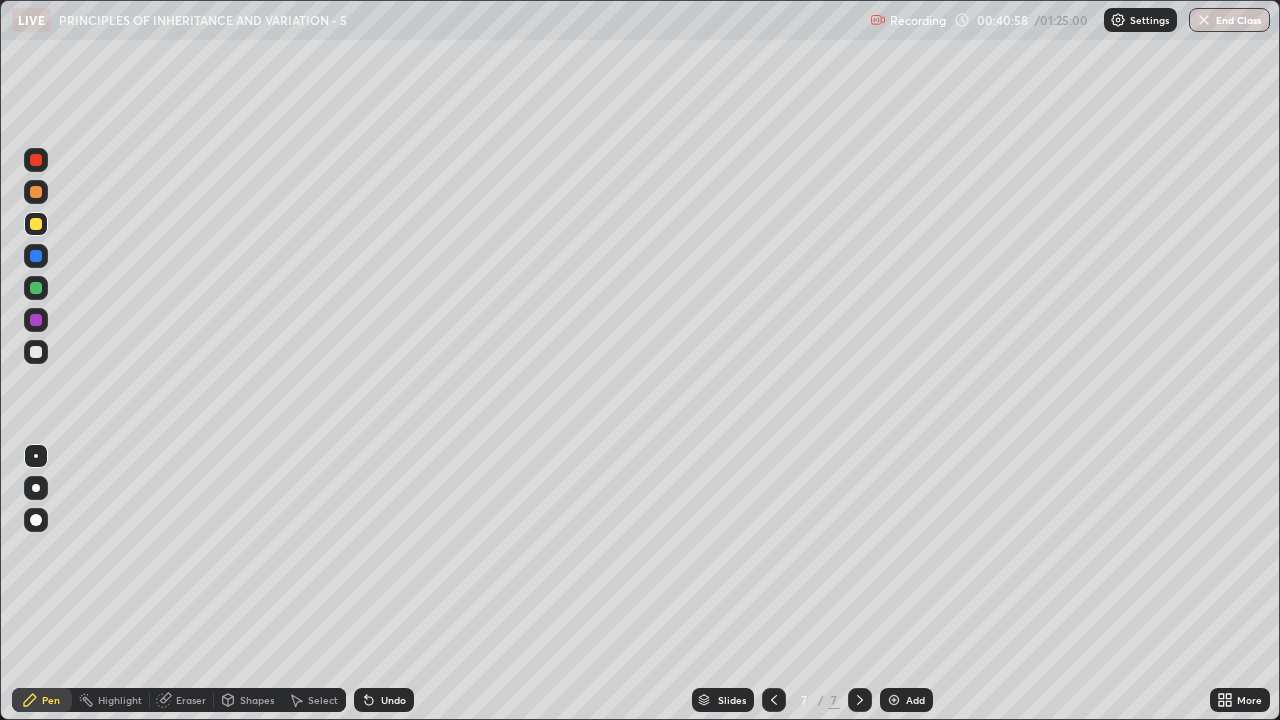 click on "Eraser" at bounding box center [191, 700] 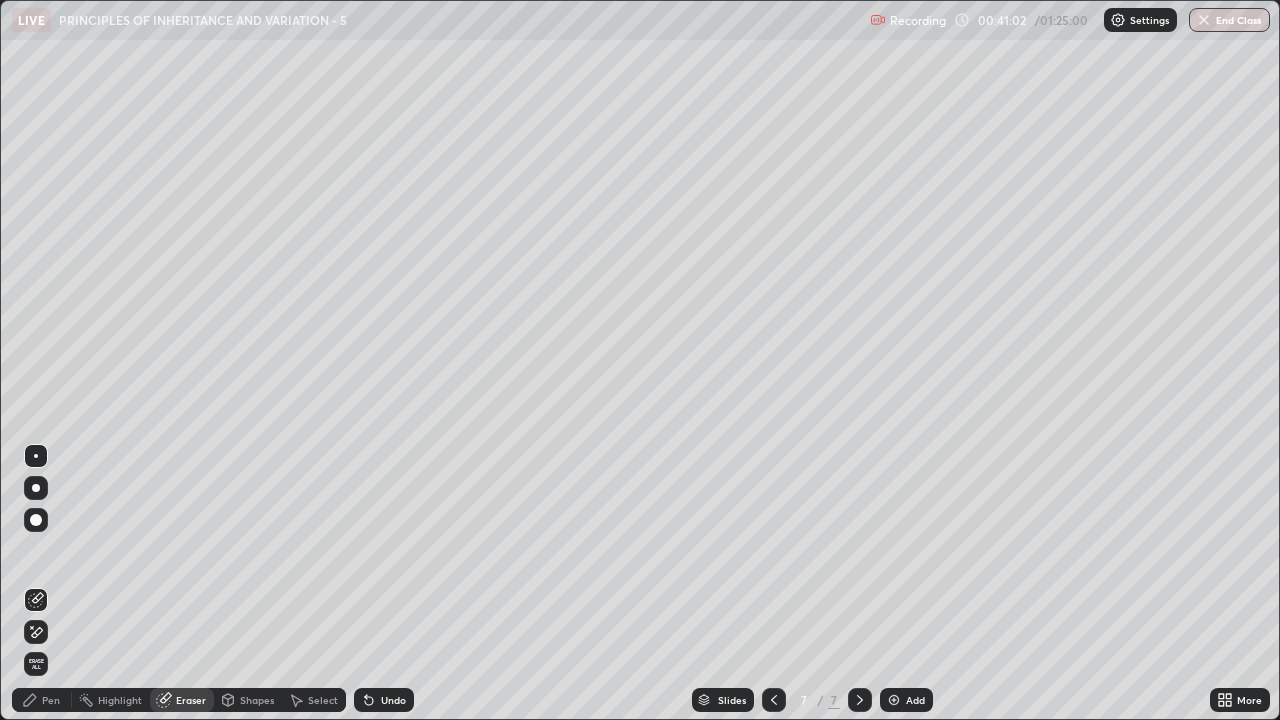 click 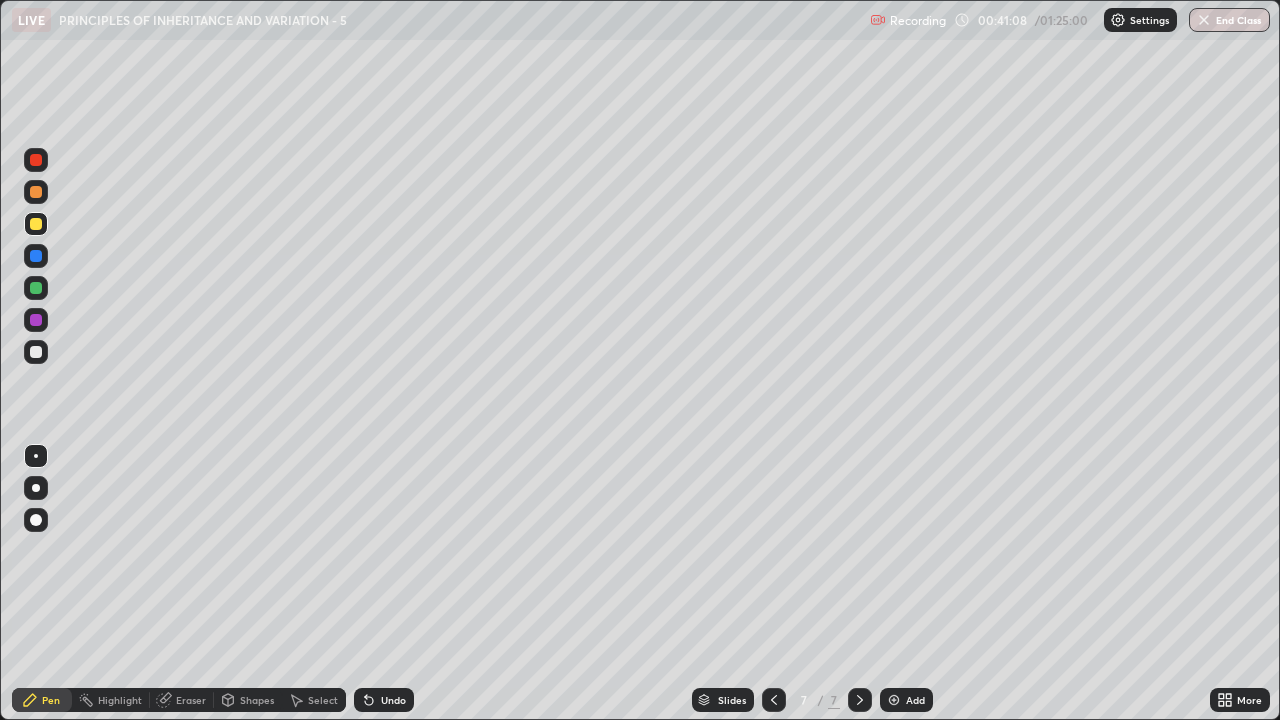 click on "Eraser" at bounding box center (191, 700) 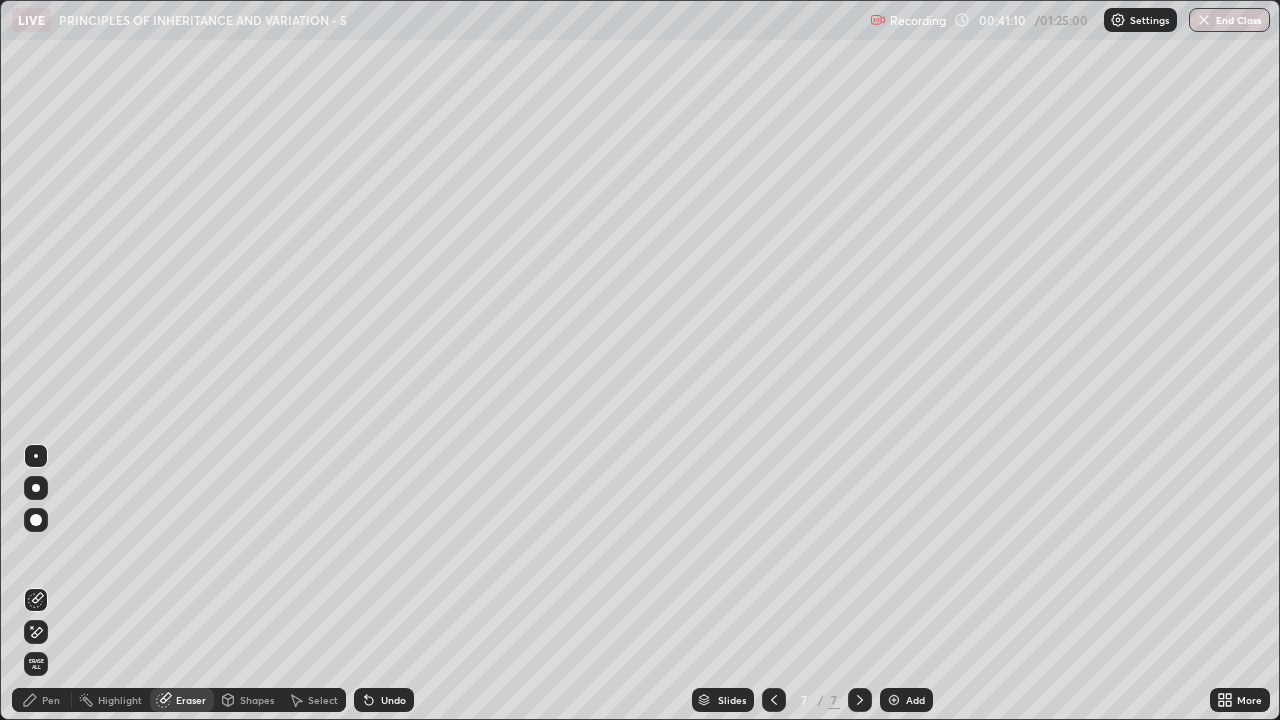 click on "Pen" at bounding box center [51, 700] 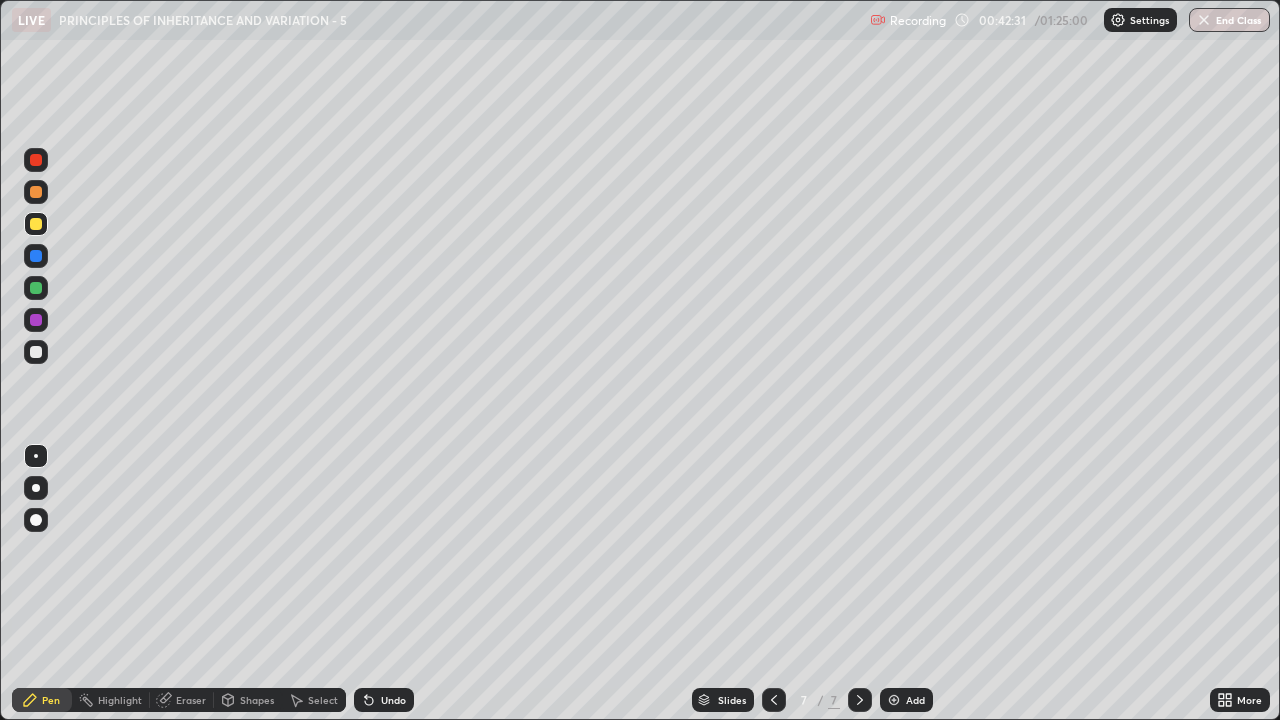 click on "Add" at bounding box center (915, 700) 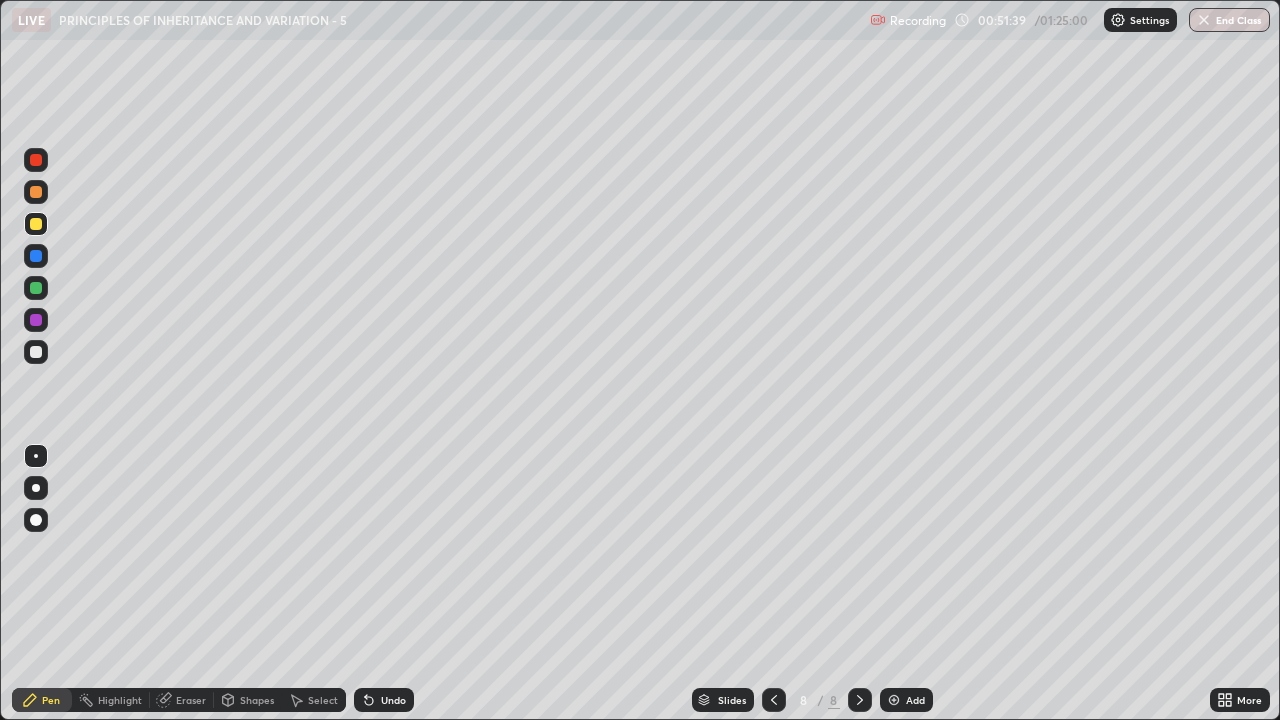 click at bounding box center (894, 700) 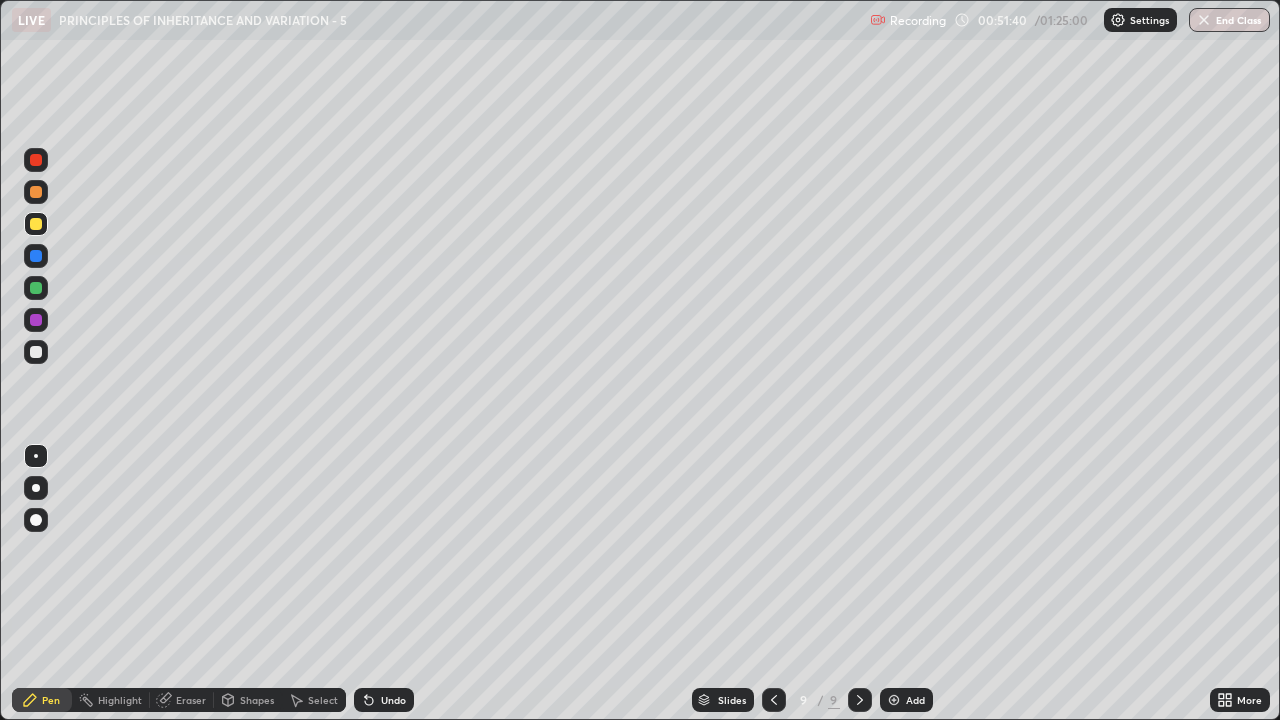 click at bounding box center (36, 352) 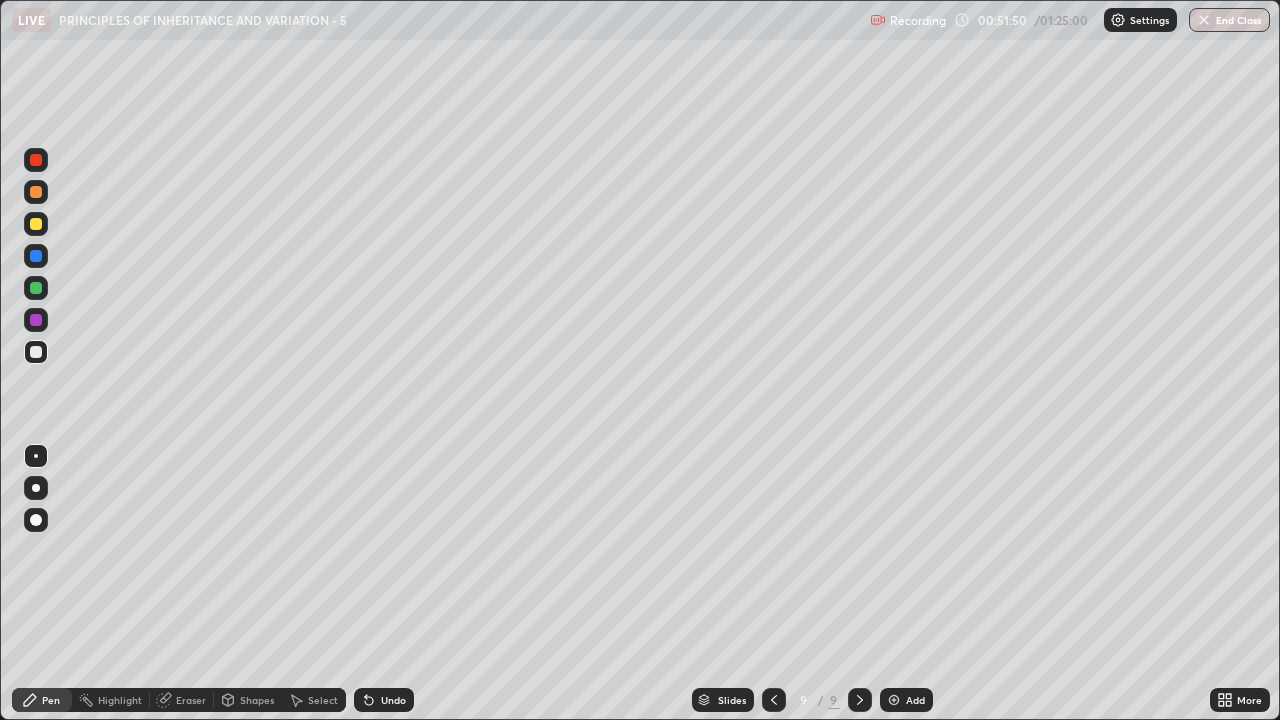 click at bounding box center [36, 288] 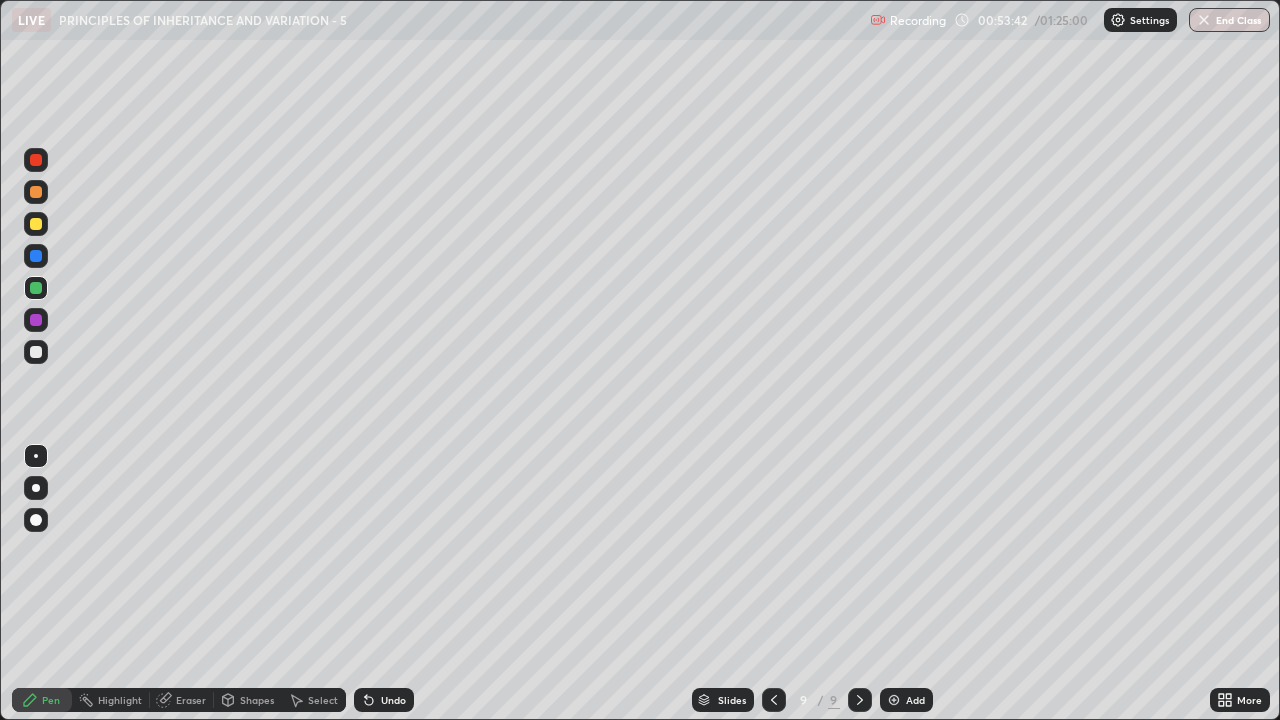 click at bounding box center [36, 352] 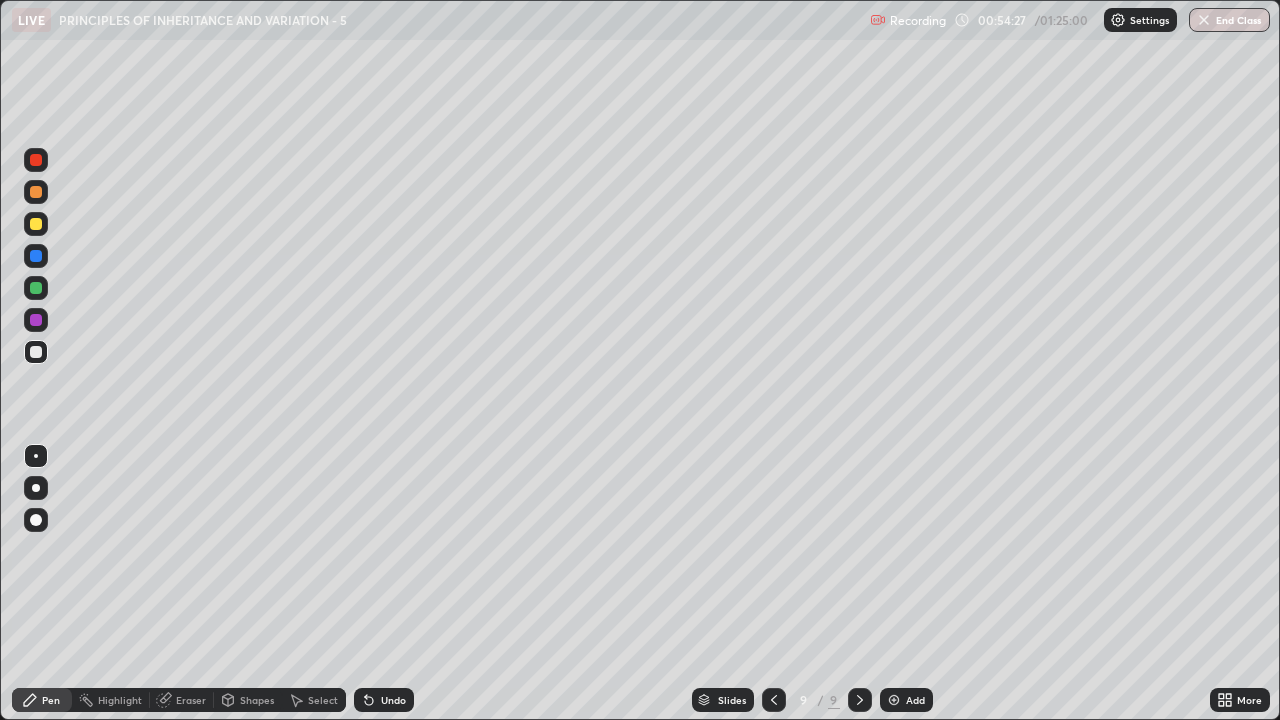 click on "Eraser" at bounding box center (182, 700) 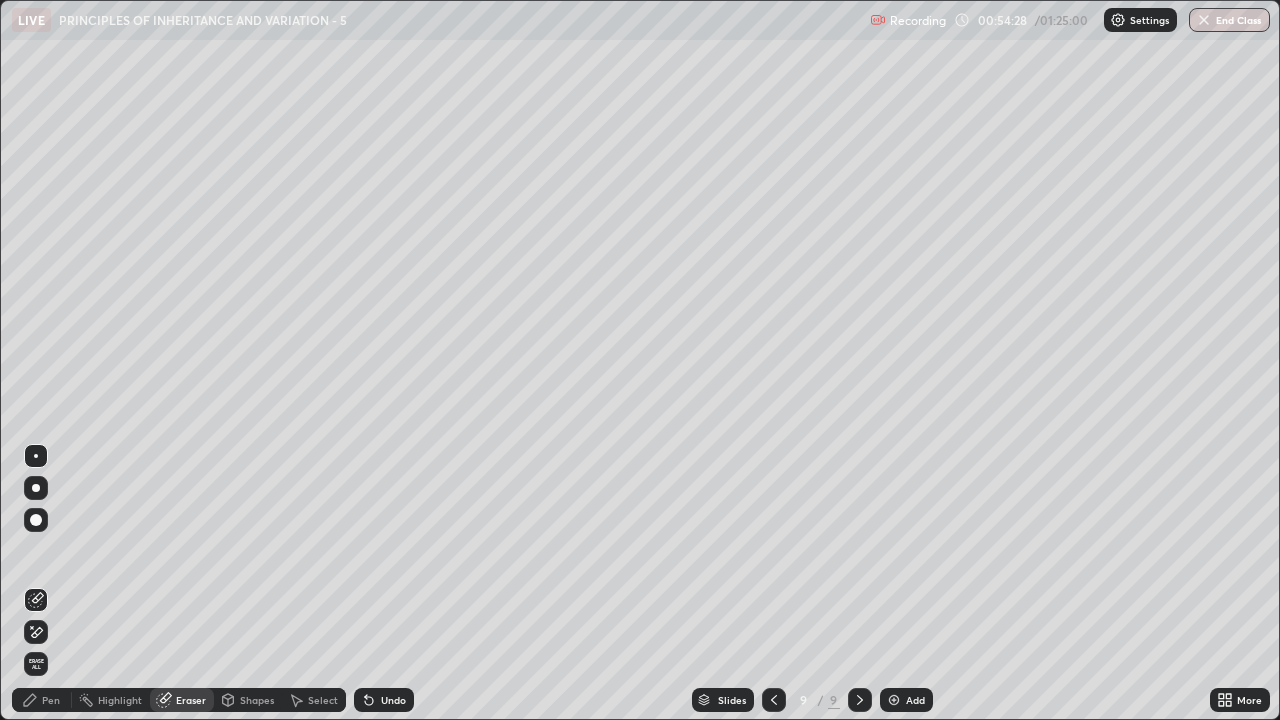 click on "Pen" at bounding box center (51, 700) 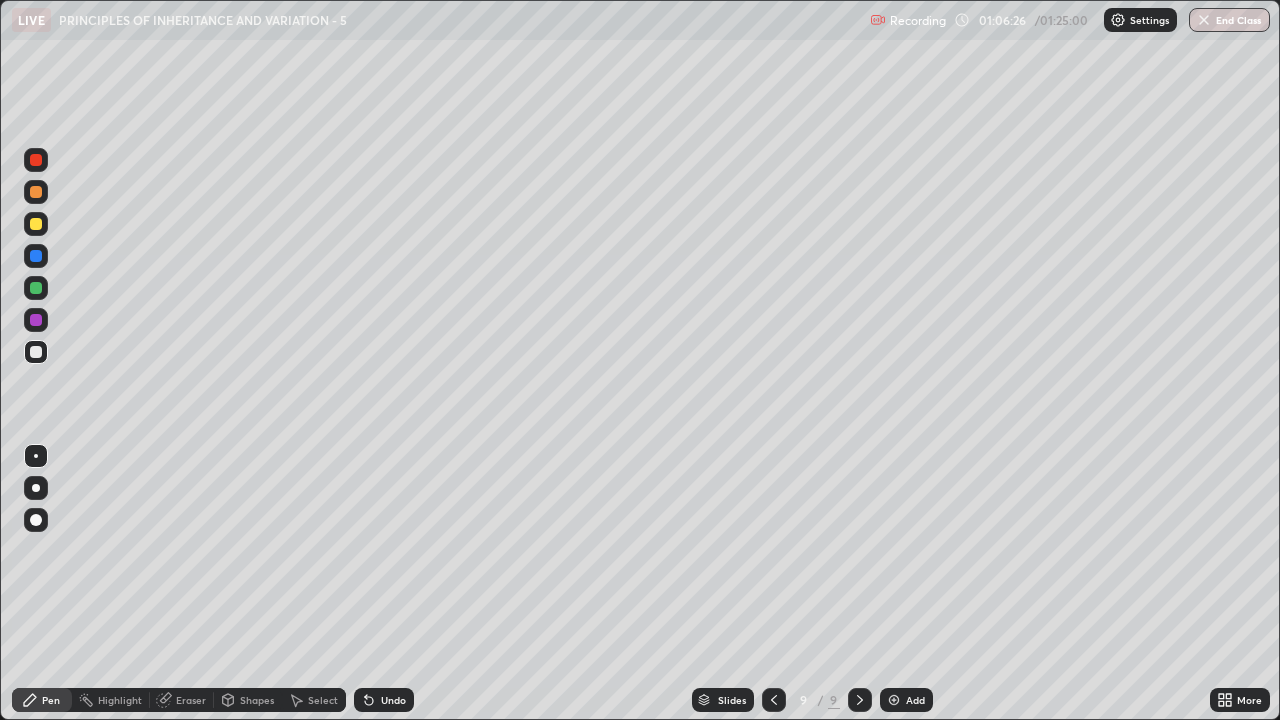 click at bounding box center (1204, 20) 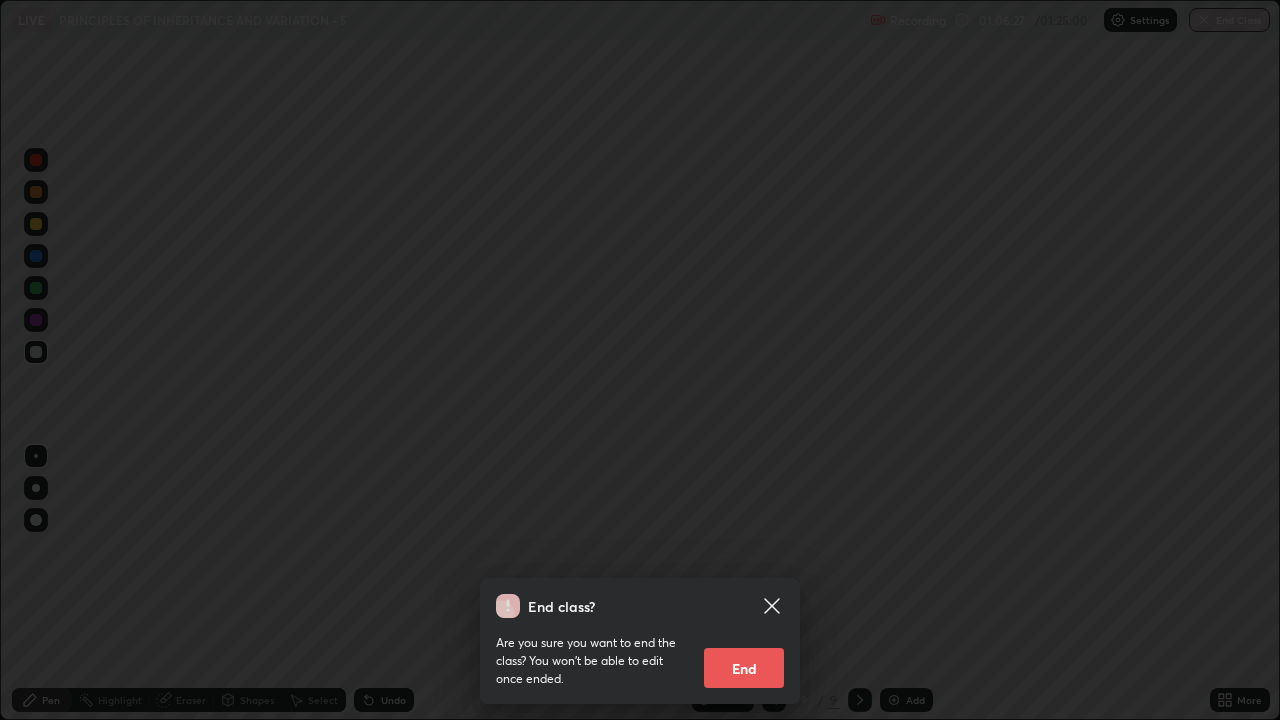 click on "End" at bounding box center [744, 668] 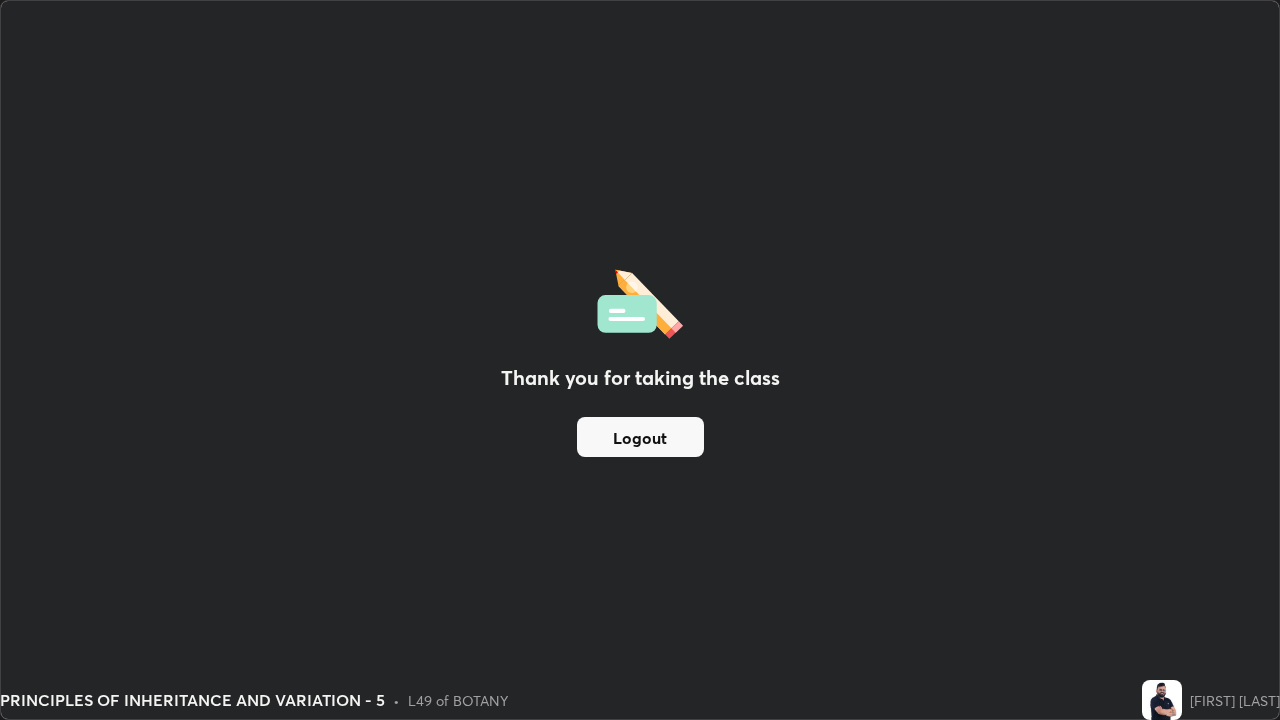click on "Logout" at bounding box center [640, 437] 